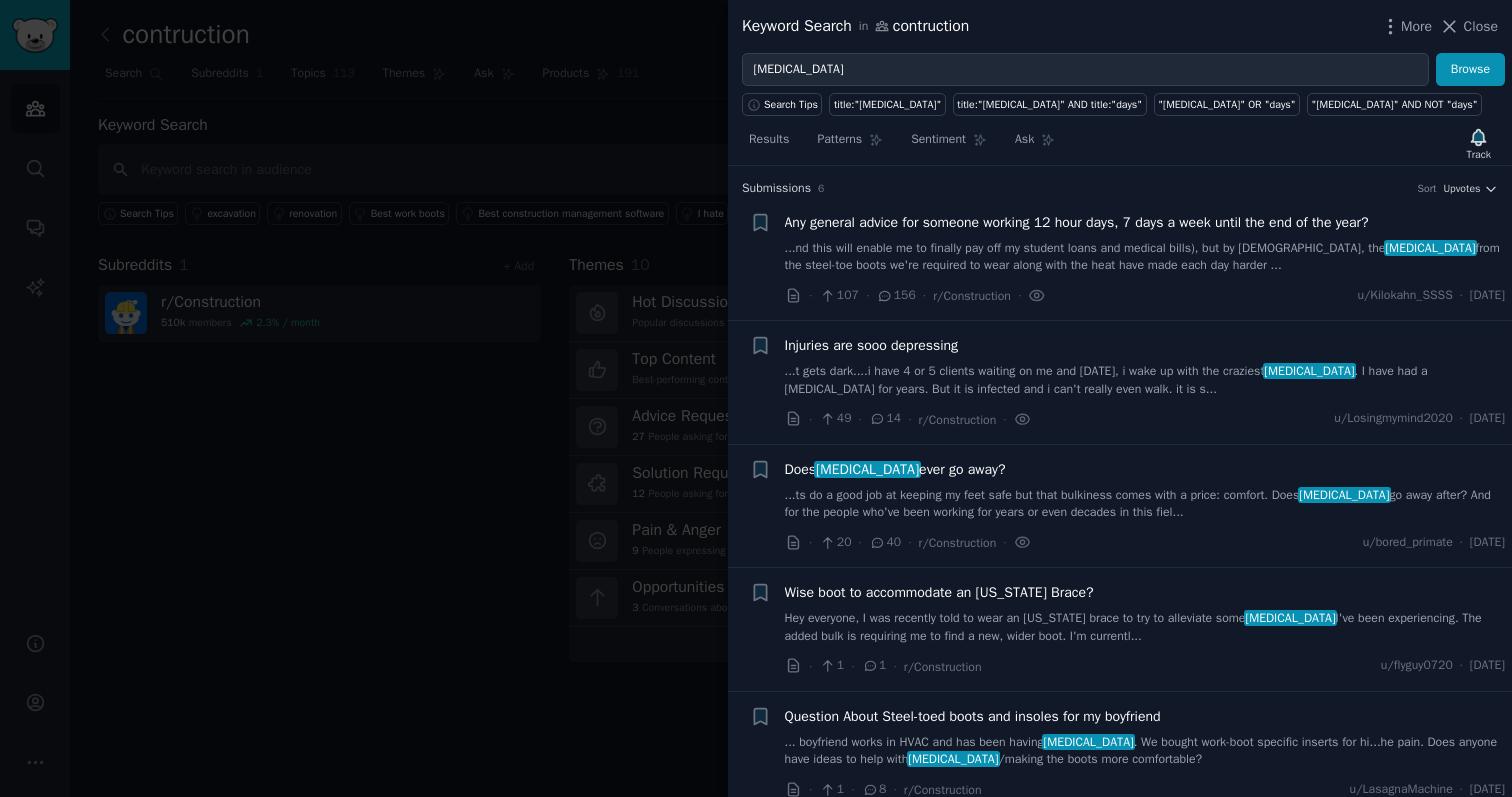 scroll, scrollTop: 0, scrollLeft: 0, axis: both 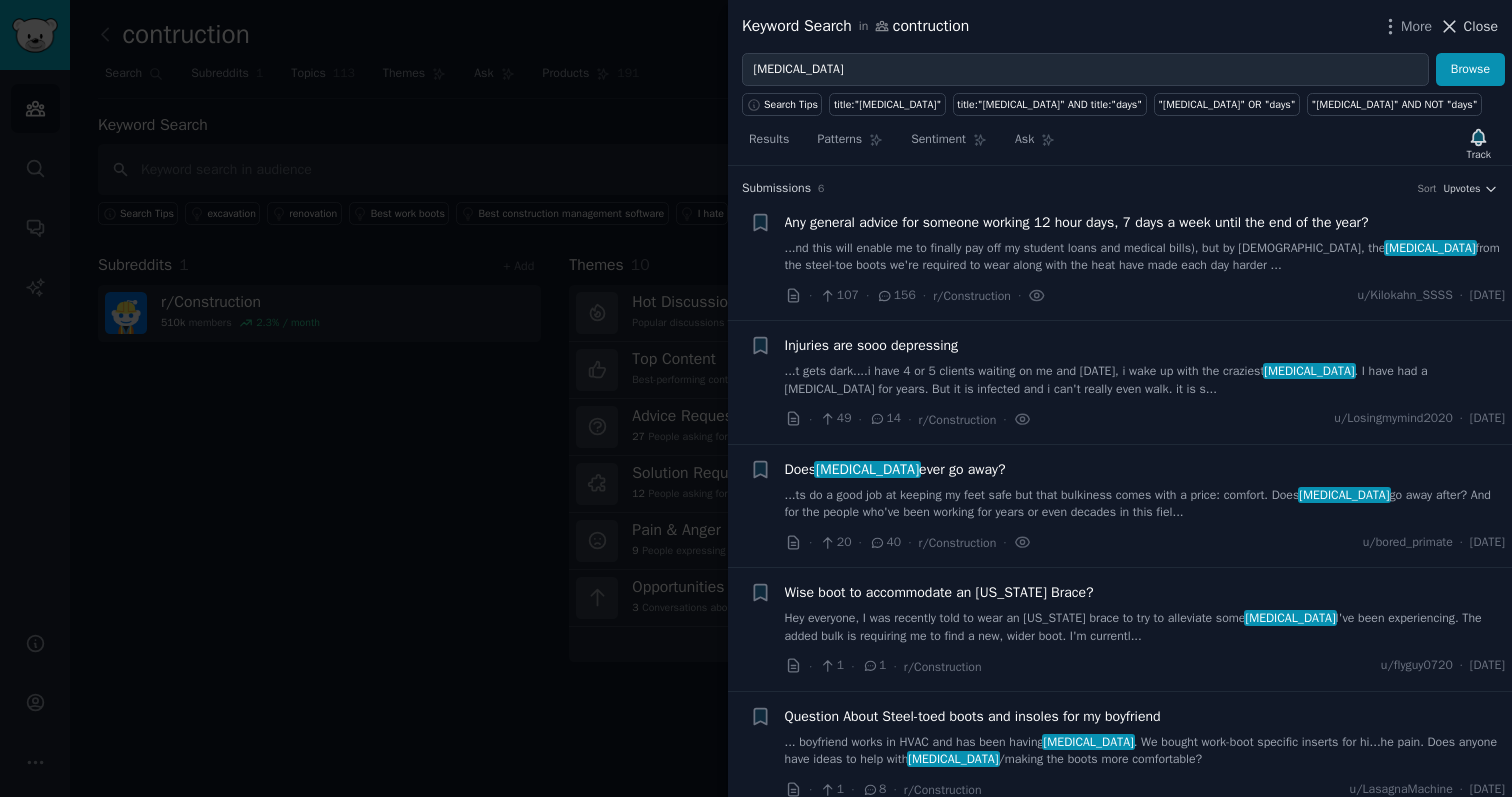 click 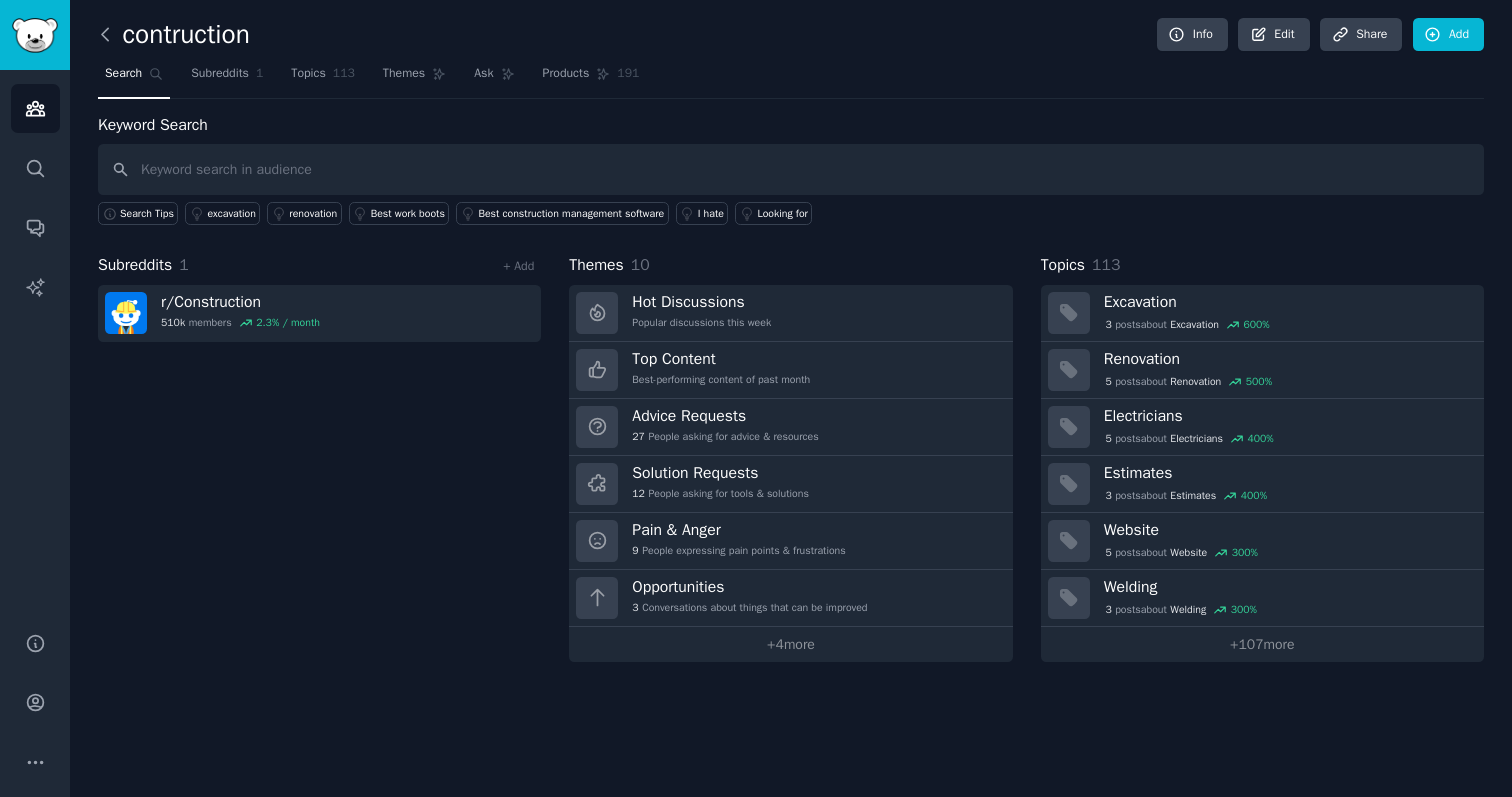 click 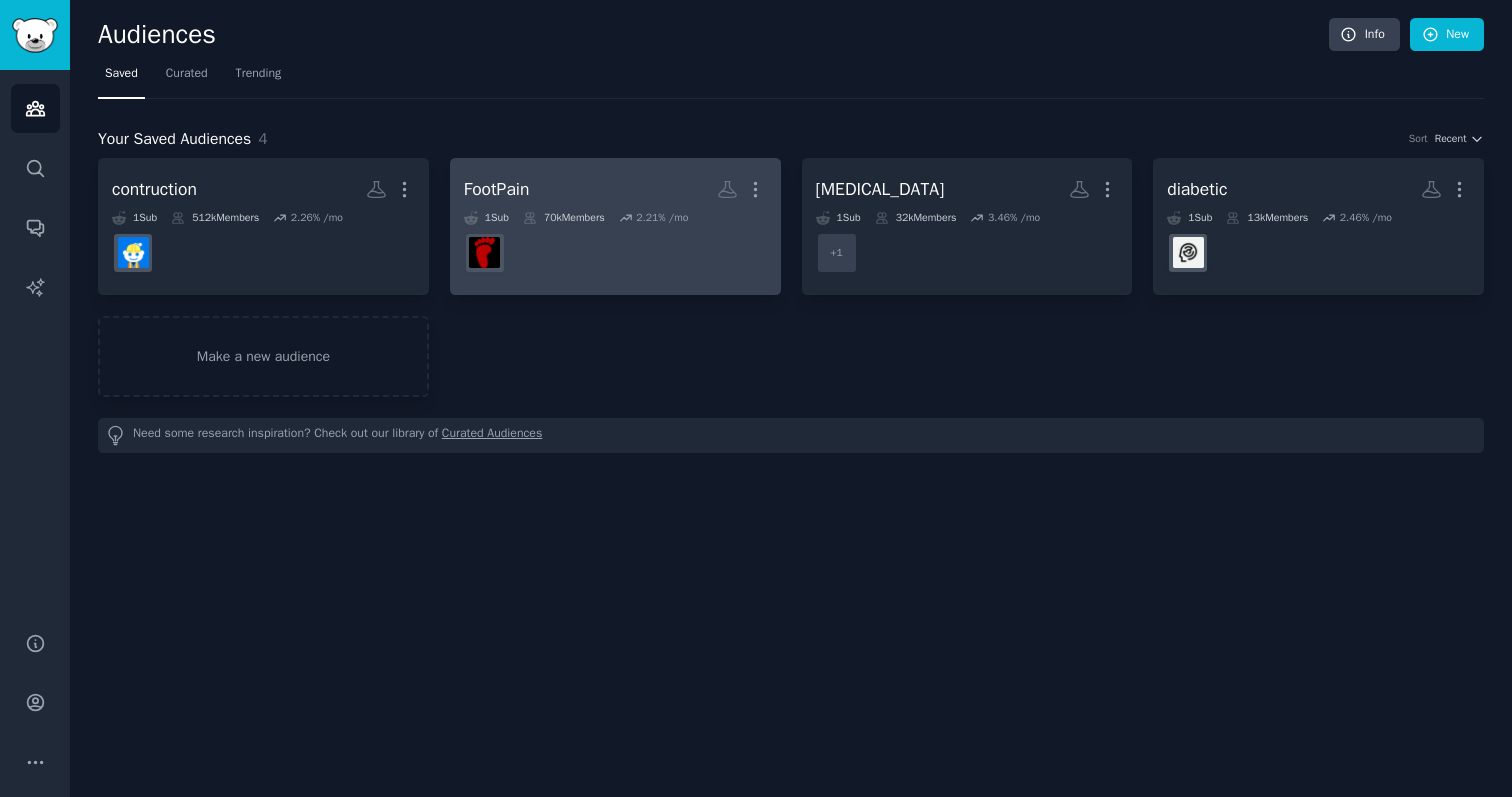 click at bounding box center (615, 253) 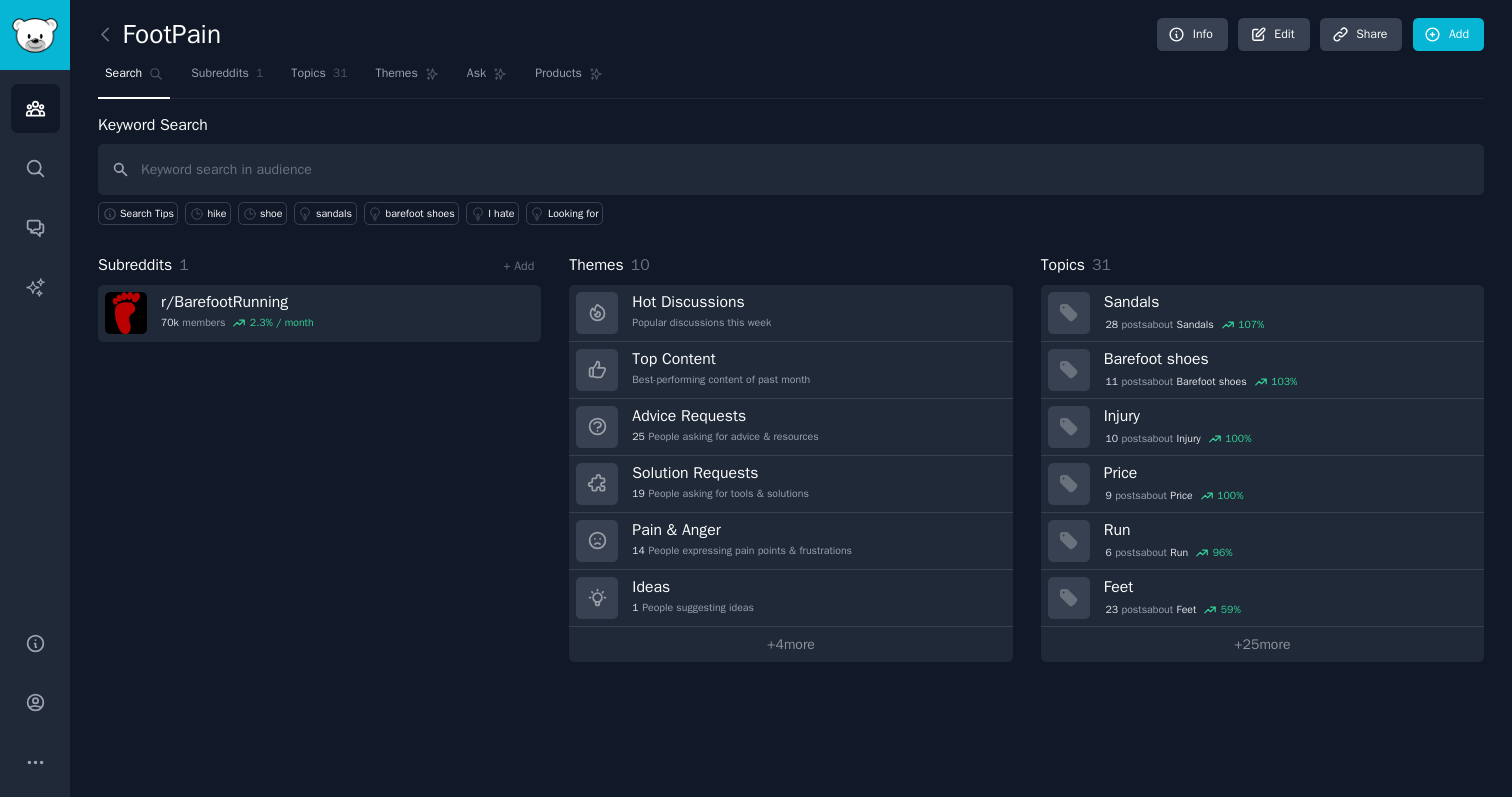 click at bounding box center [791, 169] 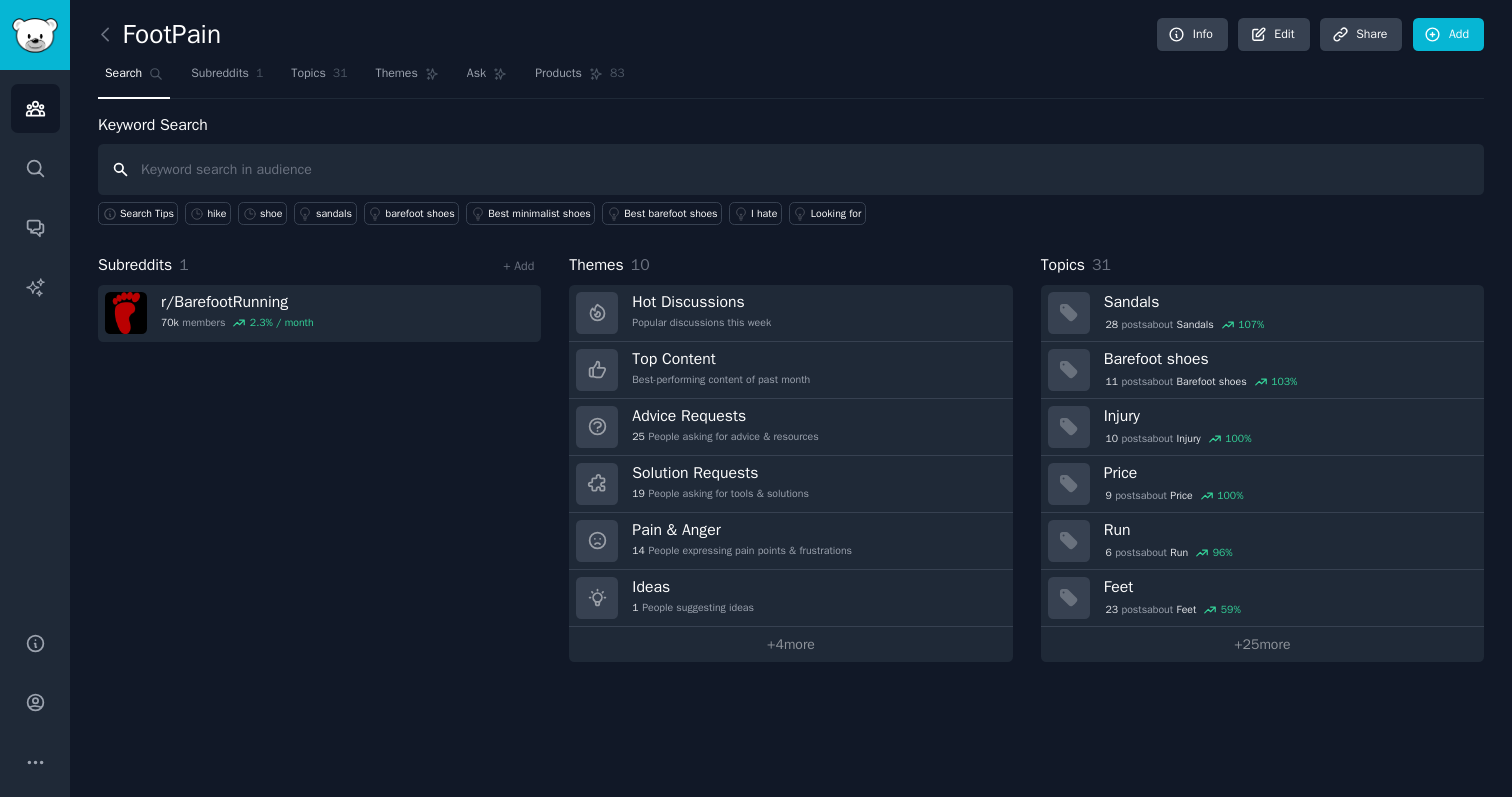 click at bounding box center [791, 169] 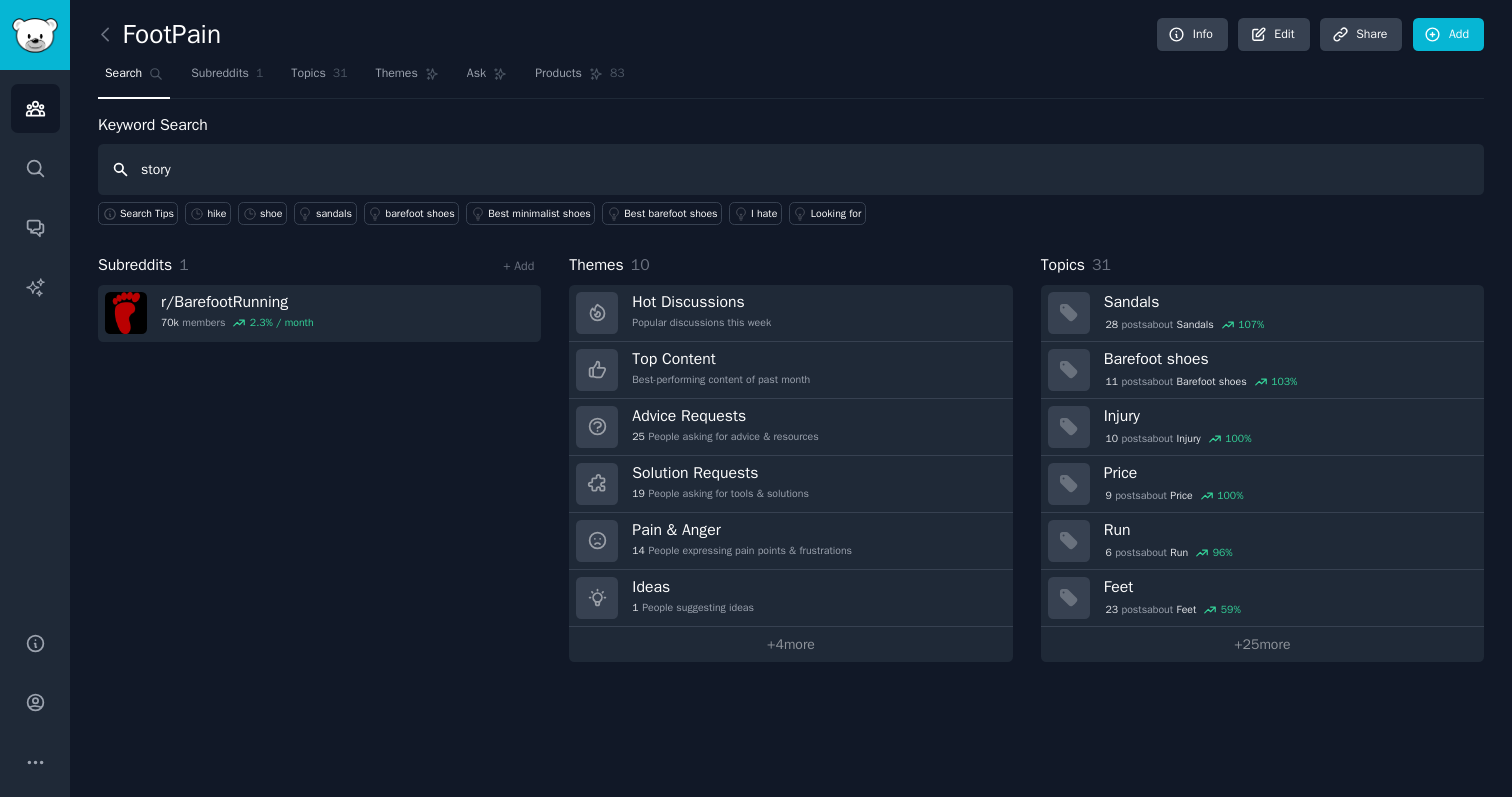 type on "story" 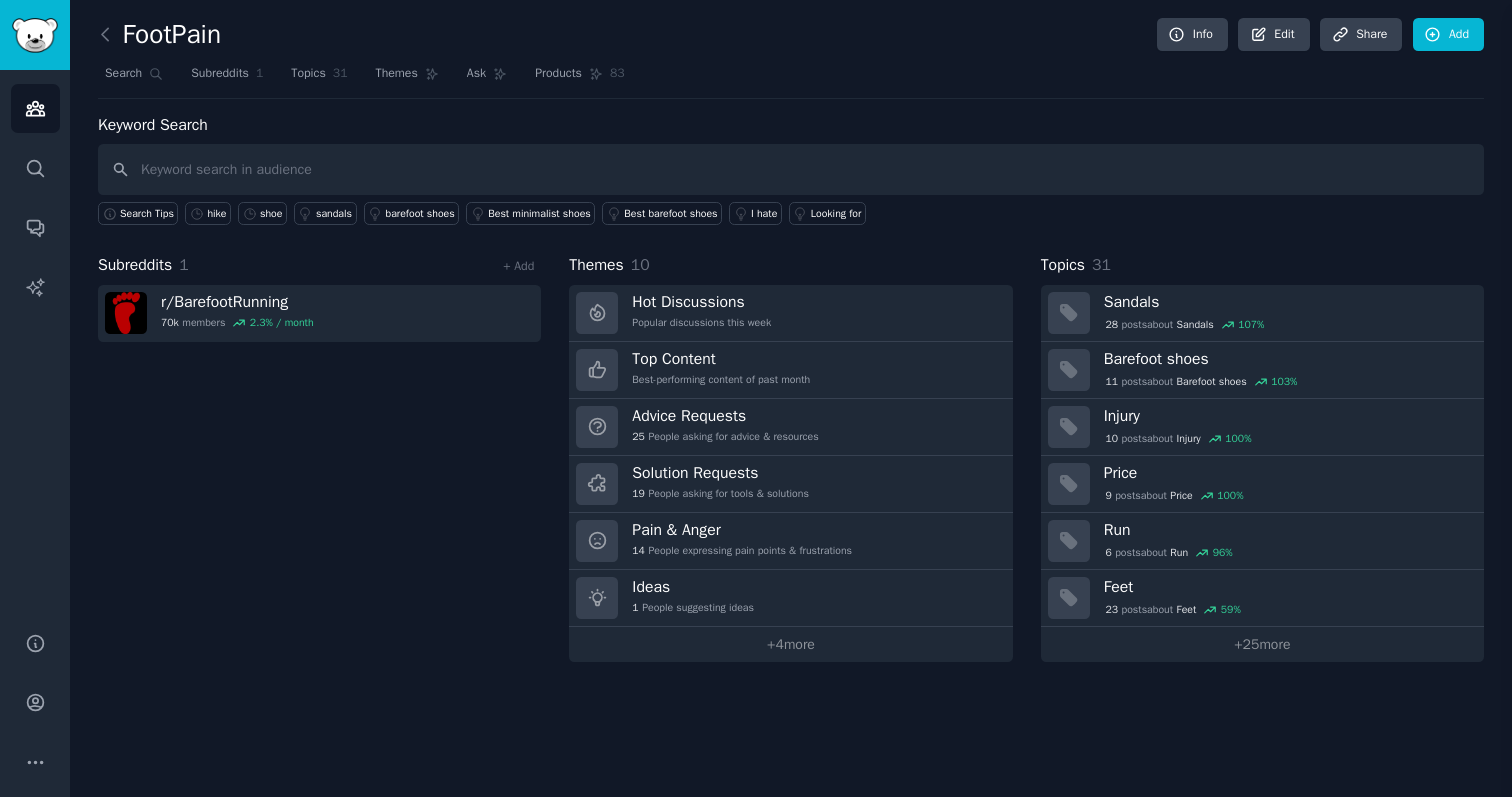 type 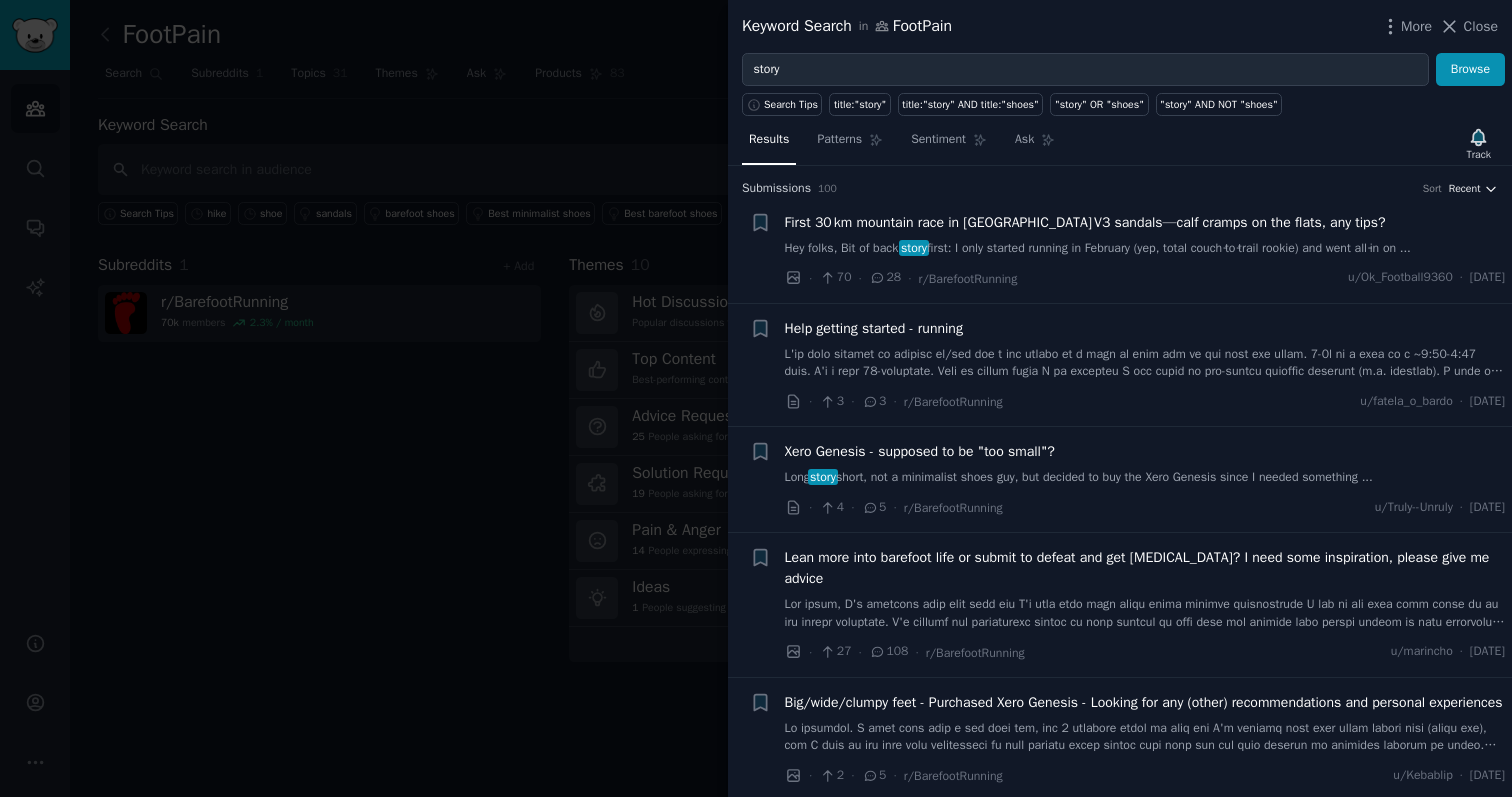 click on "Recent" at bounding box center [1465, 189] 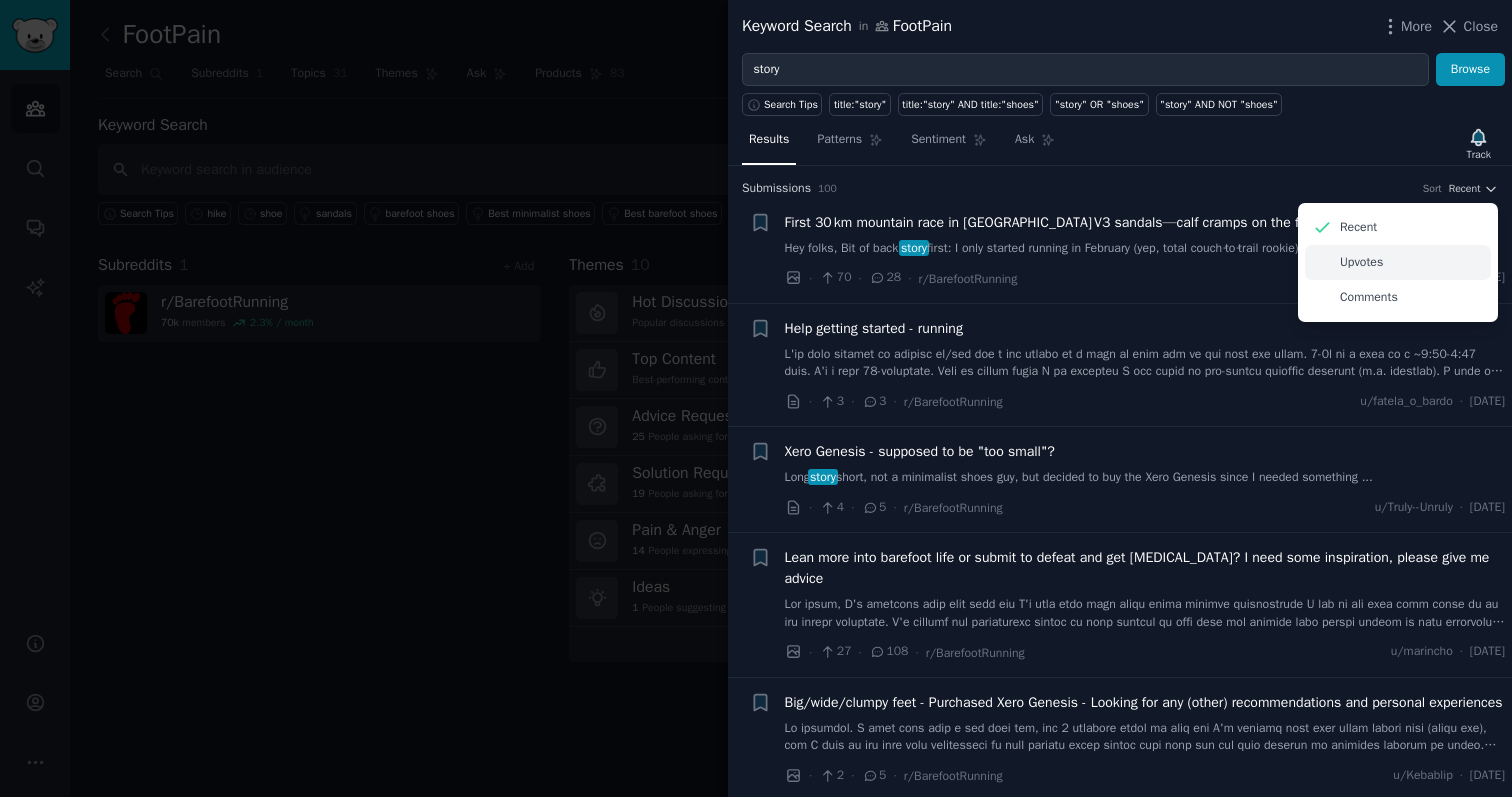 click on "Upvotes" at bounding box center (1398, 262) 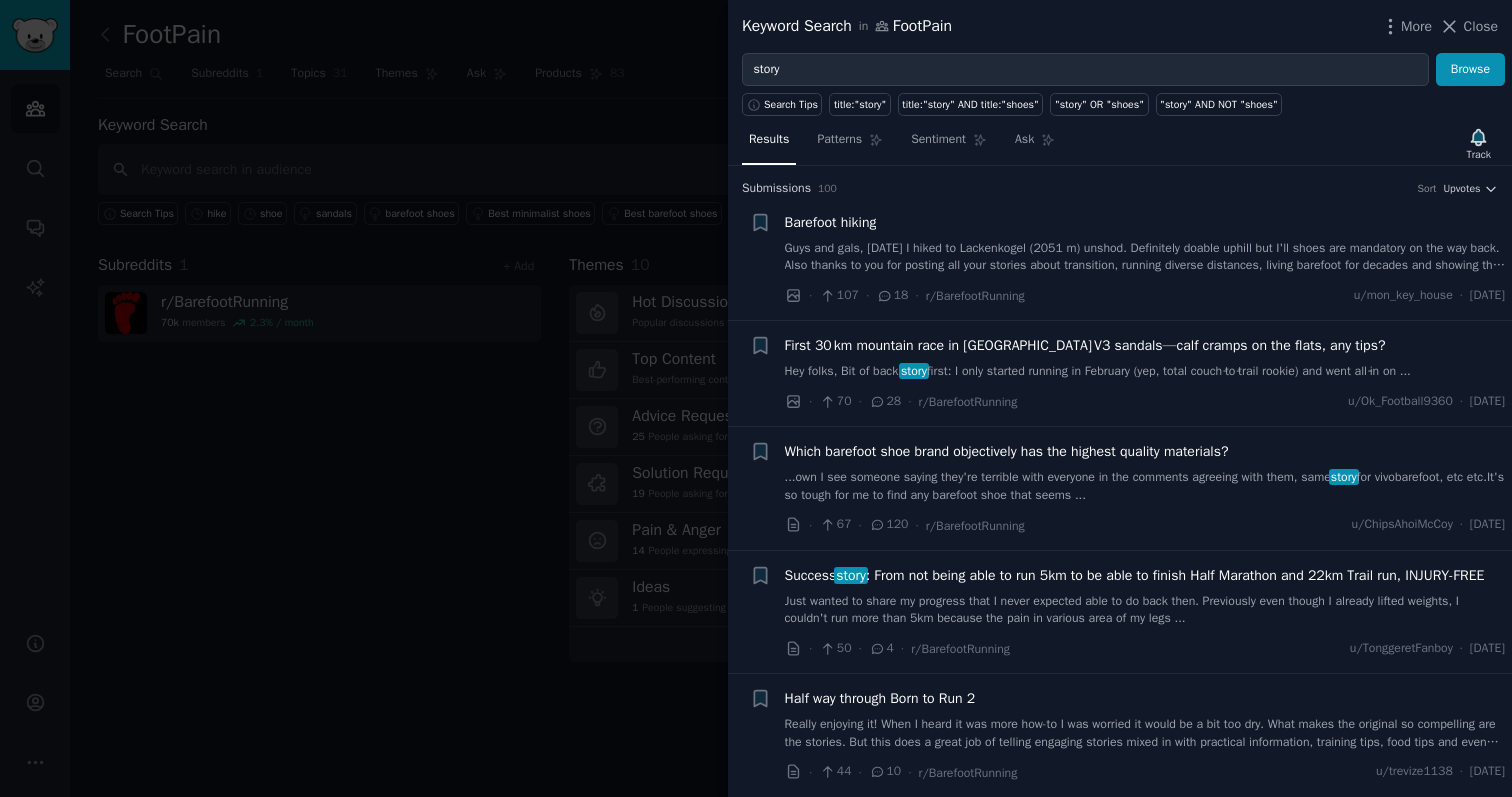 click on "Guys and gals, [DATE] I hiked to Lackenkogel (2051 m) unshod. Definitely doable uphill but I'll shoes are mandatory on the way back.
Also thanks to you for posting all your stories about transition, running diverse distances, living barefoot for decades and showing that one walking unshod everywhere is not insane." at bounding box center [1145, 257] 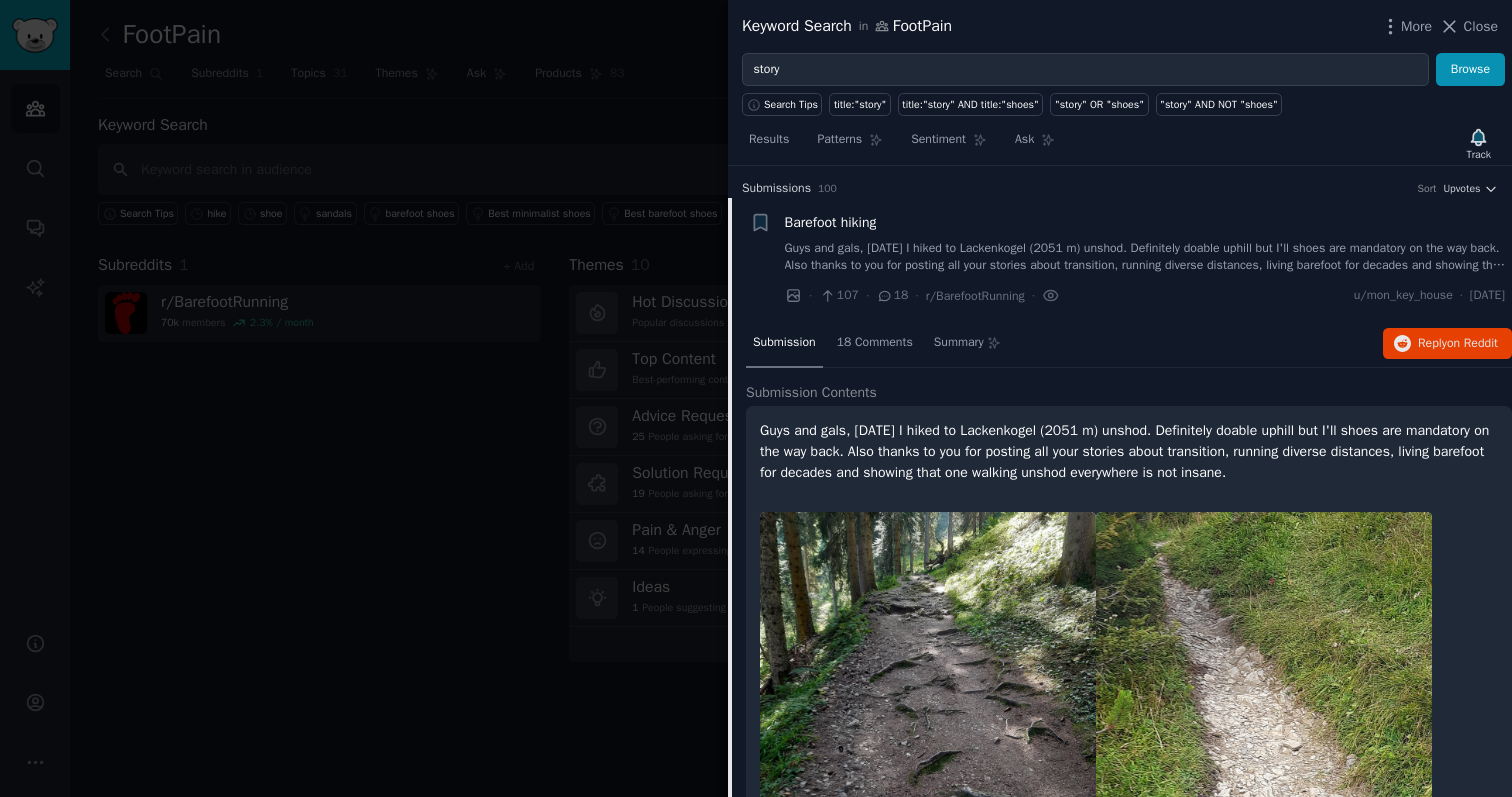 scroll, scrollTop: 31, scrollLeft: 0, axis: vertical 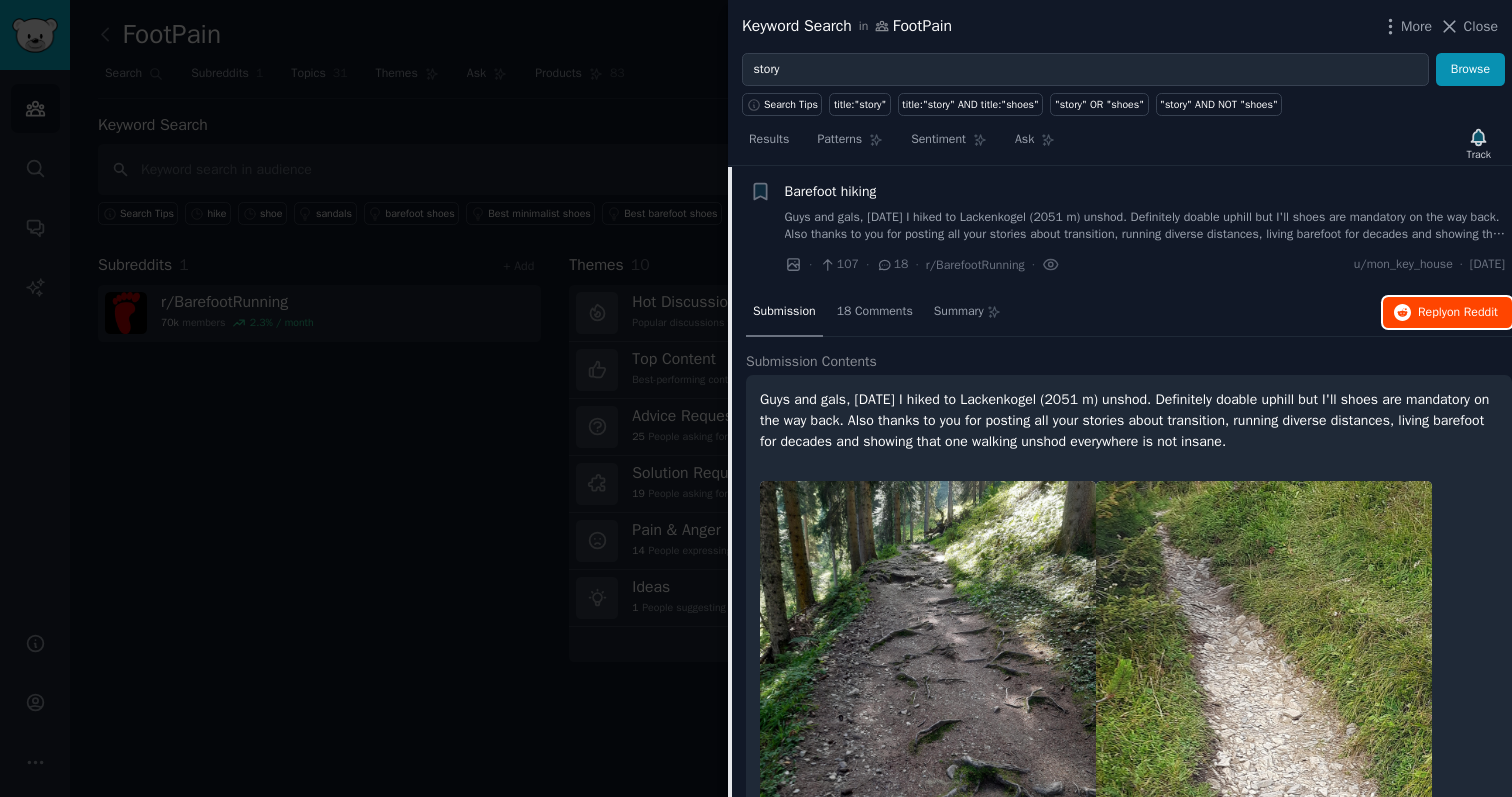 click on "Reply  on Reddit" at bounding box center (1458, 313) 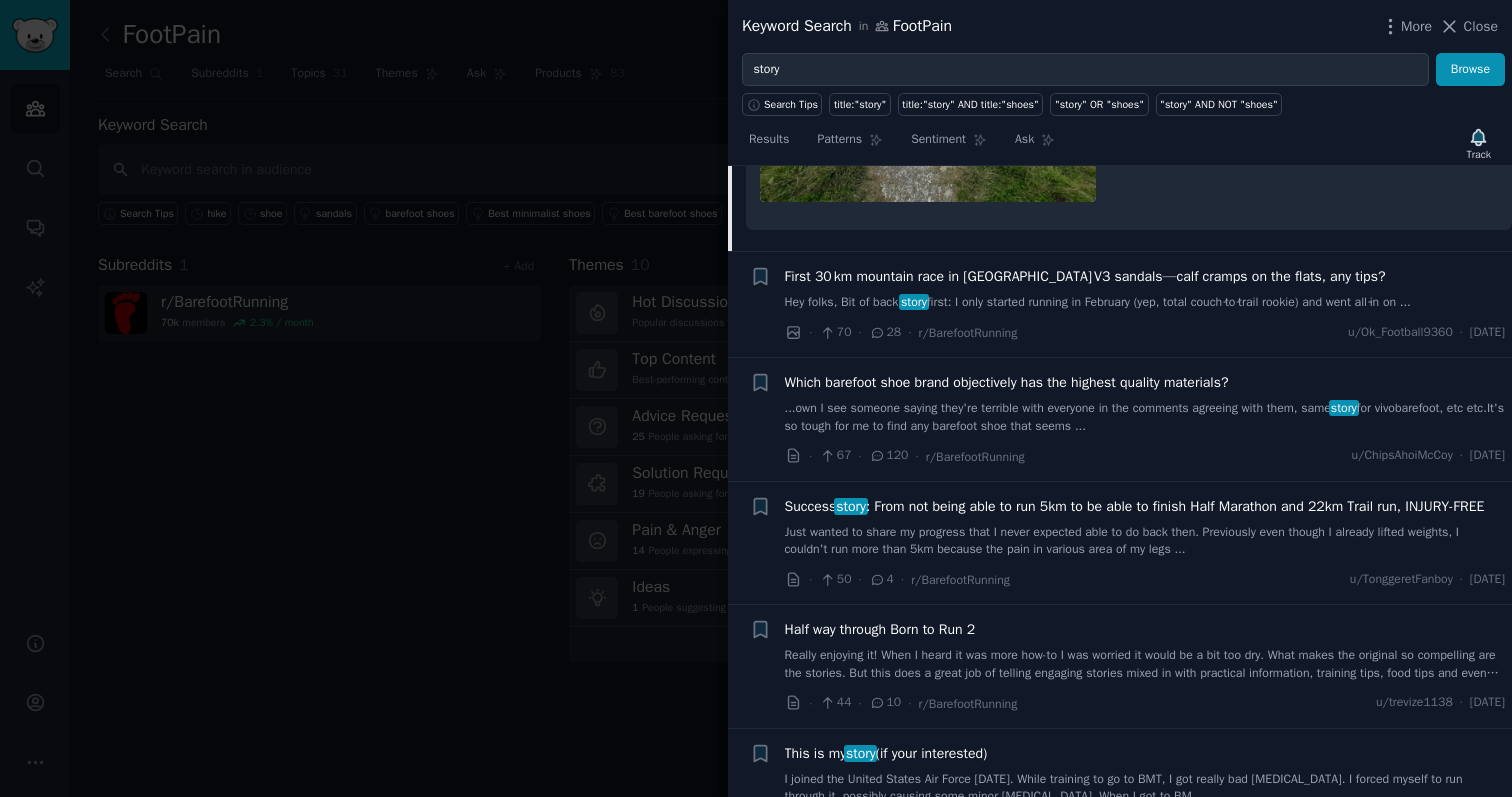 scroll, scrollTop: 1026, scrollLeft: 0, axis: vertical 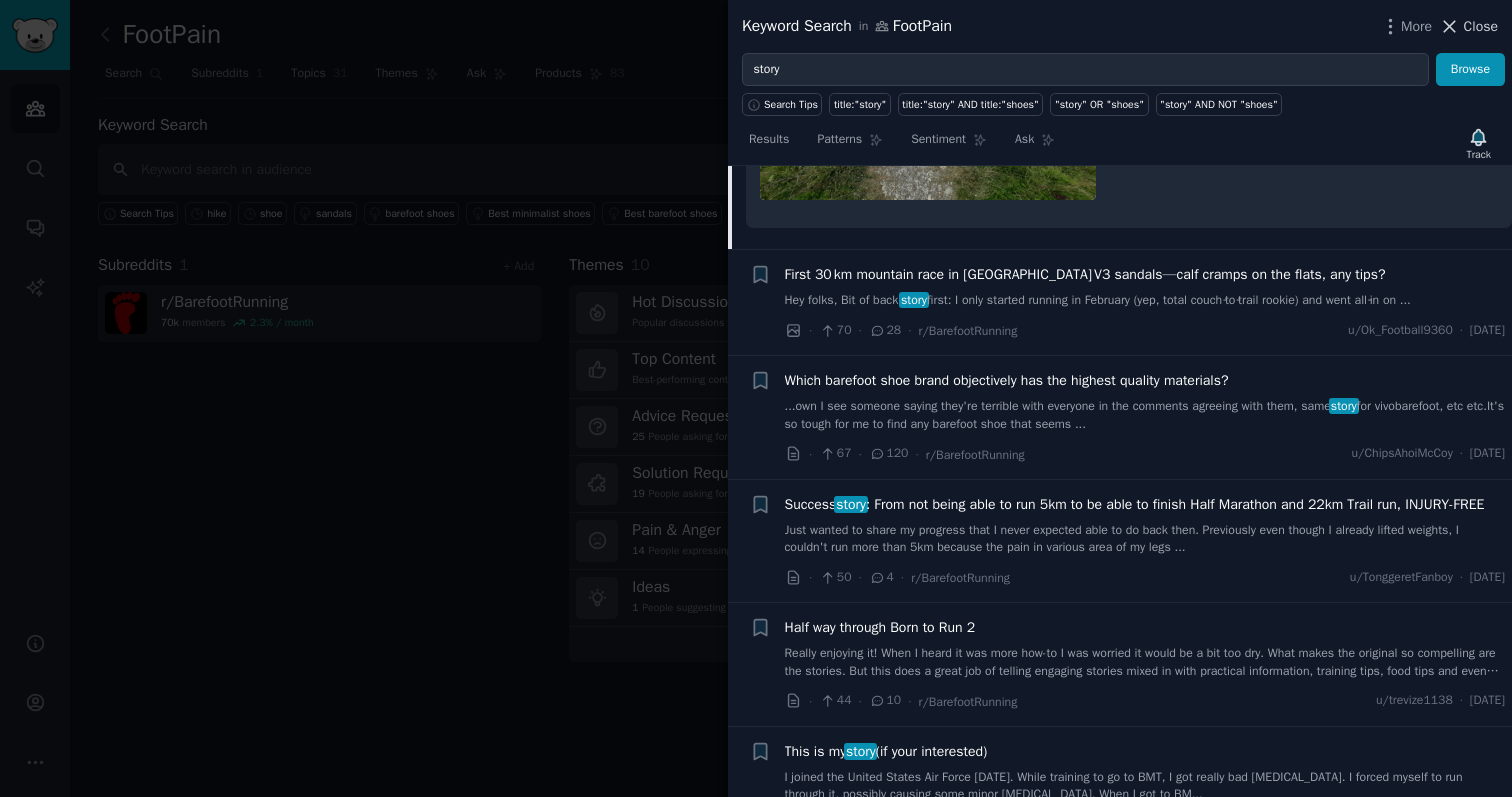click 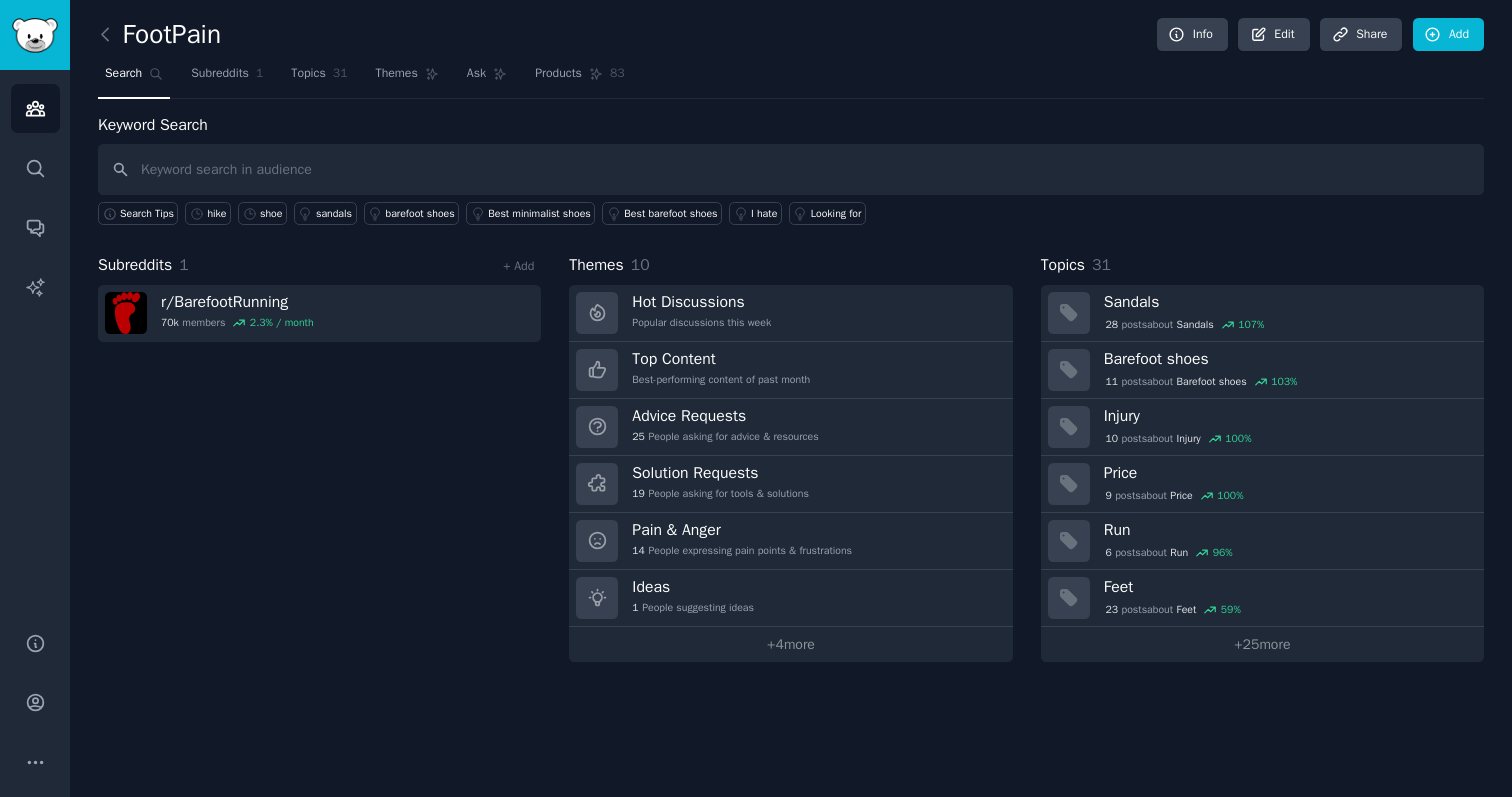 click at bounding box center (110, 35) 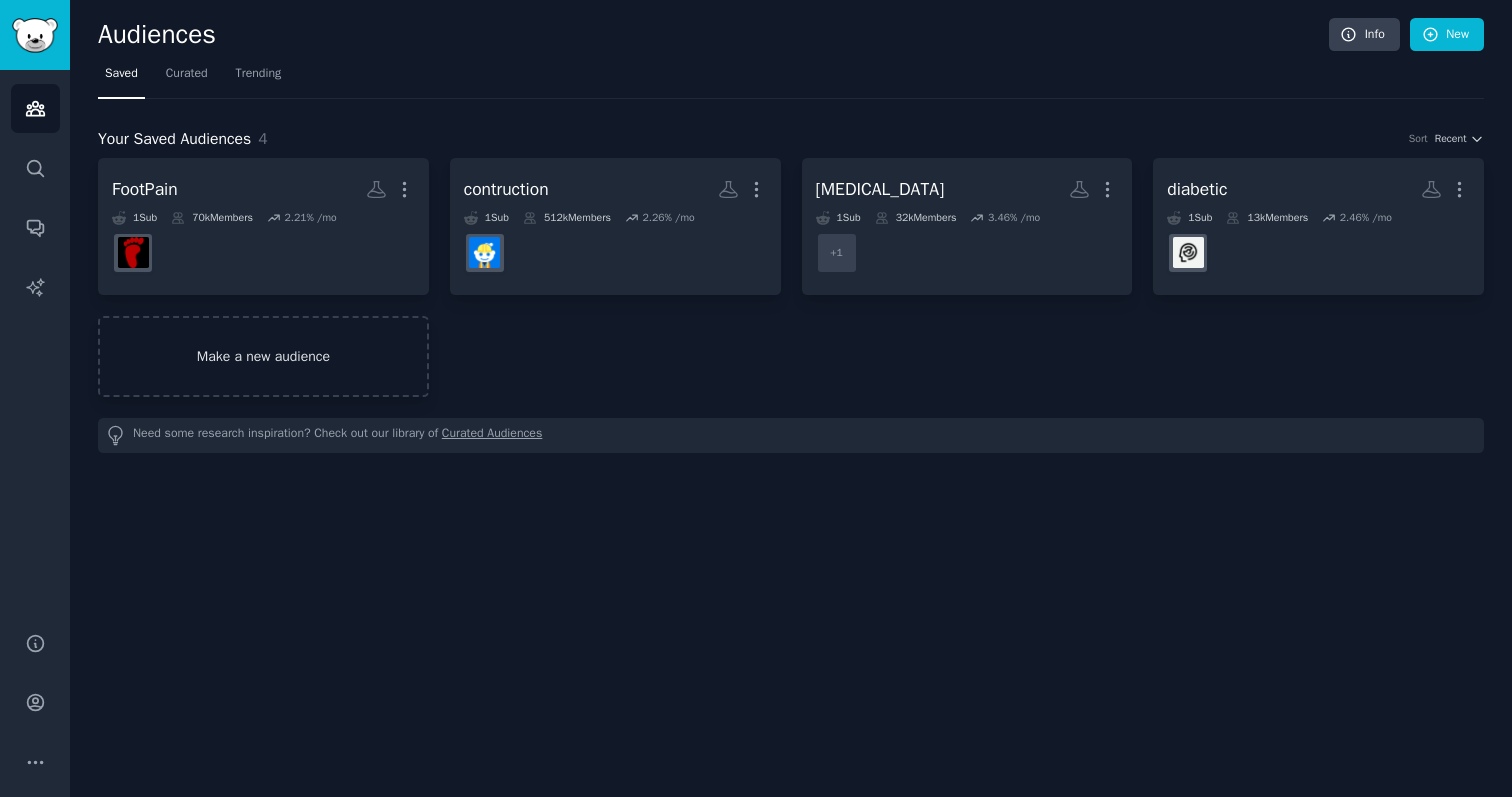 click on "Make a new audience" at bounding box center [263, 356] 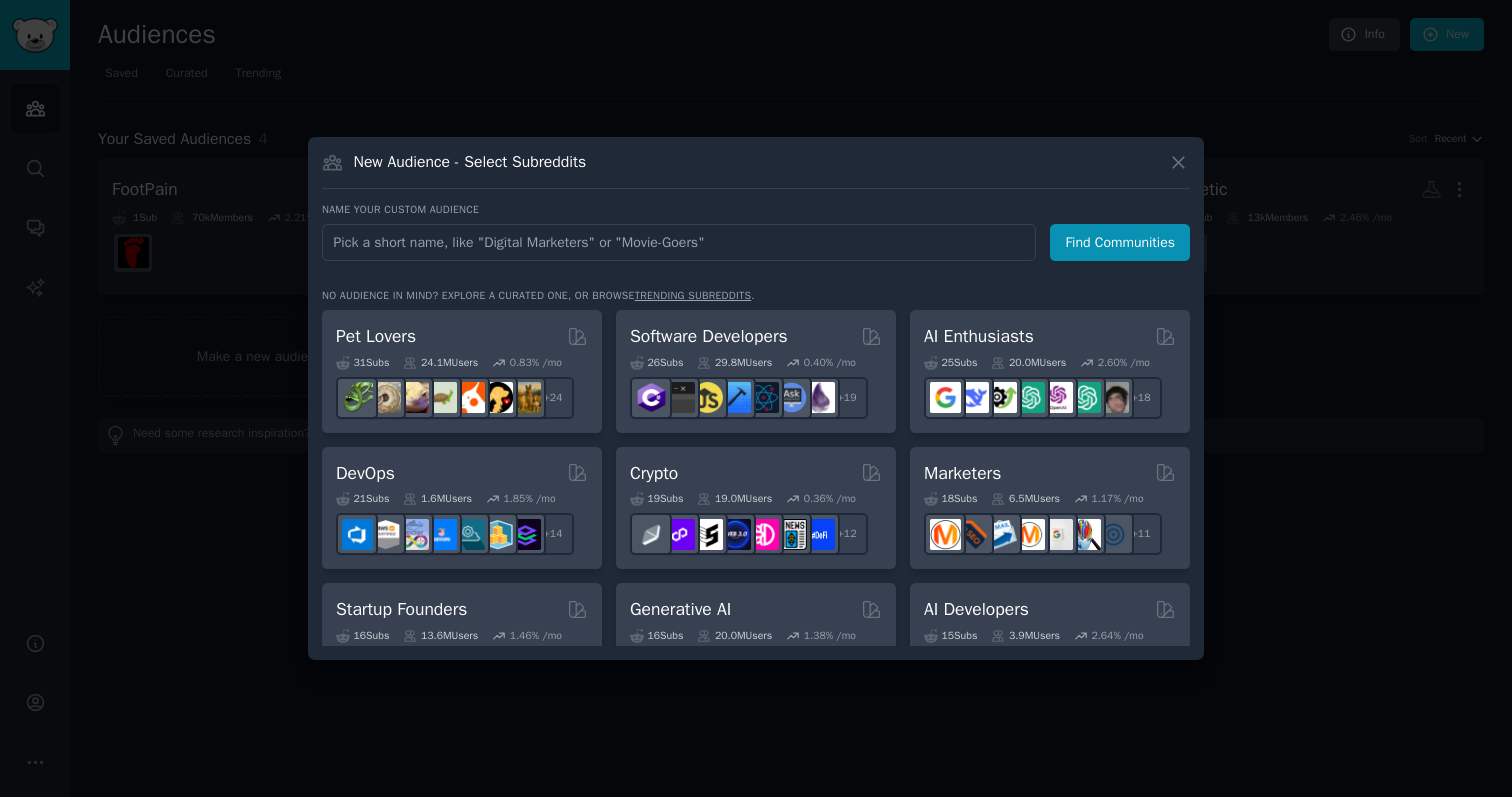 click at bounding box center (679, 242) 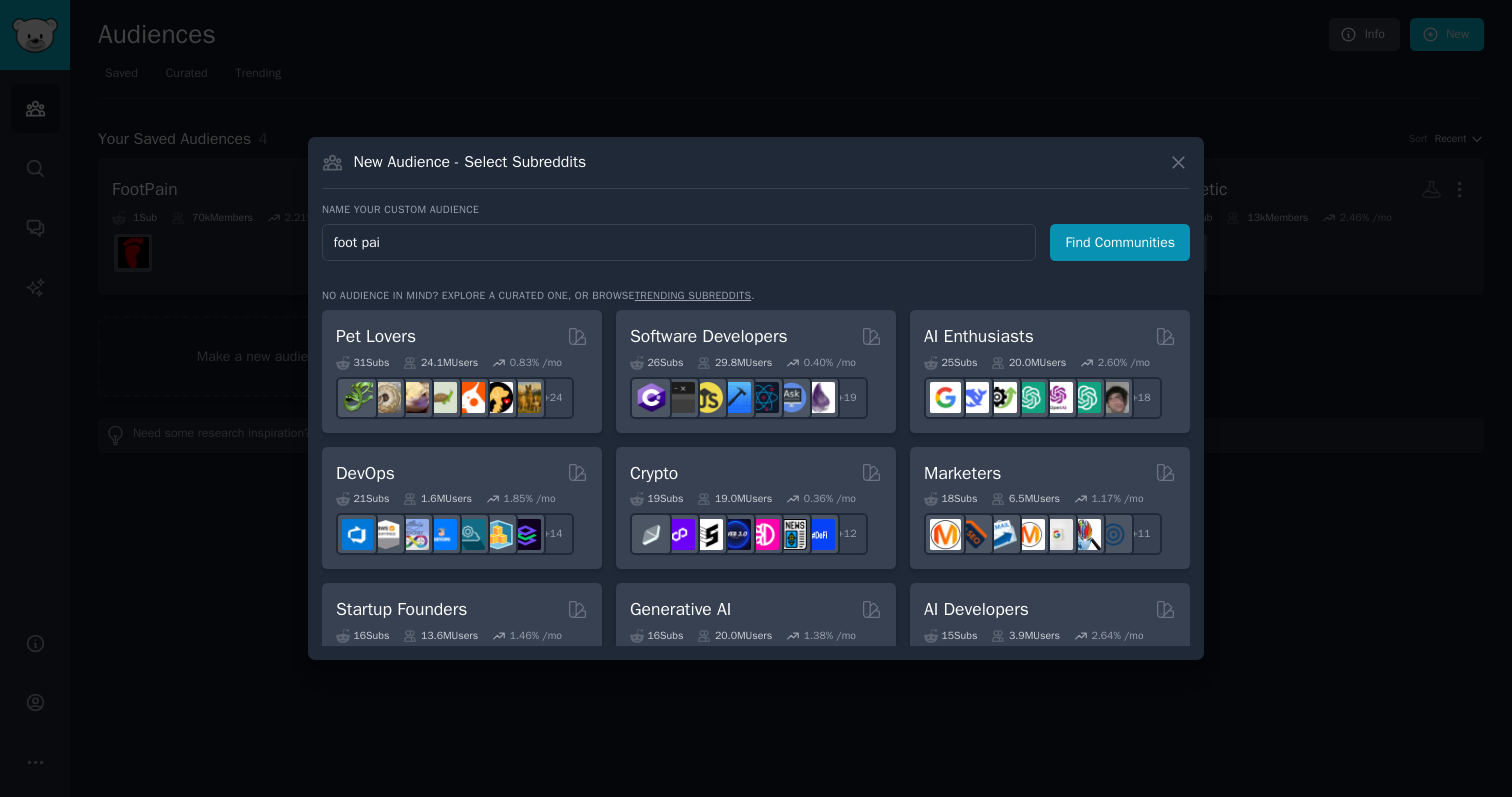 type on "[MEDICAL_DATA]" 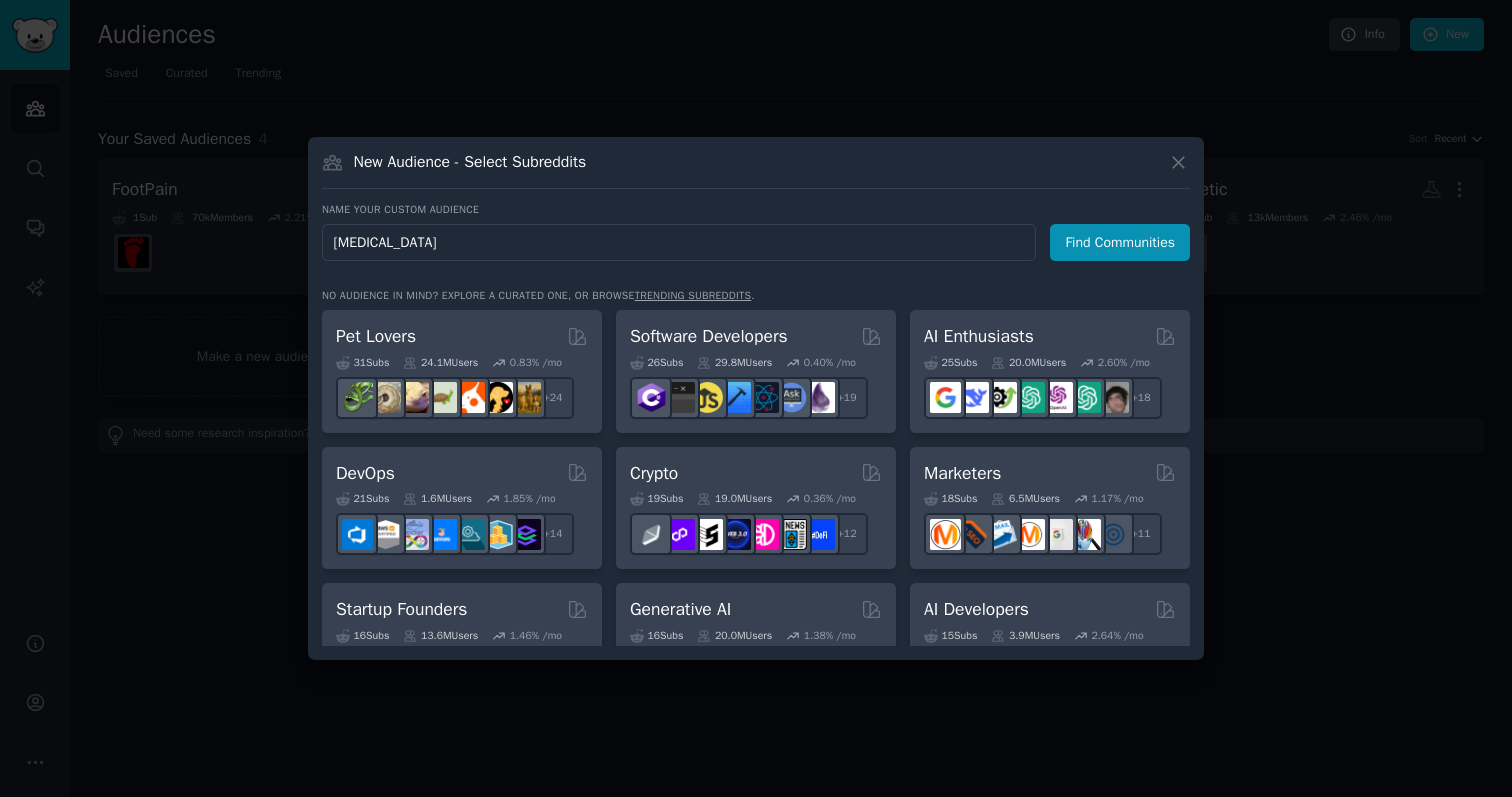 click on "Find Communities" at bounding box center (1120, 242) 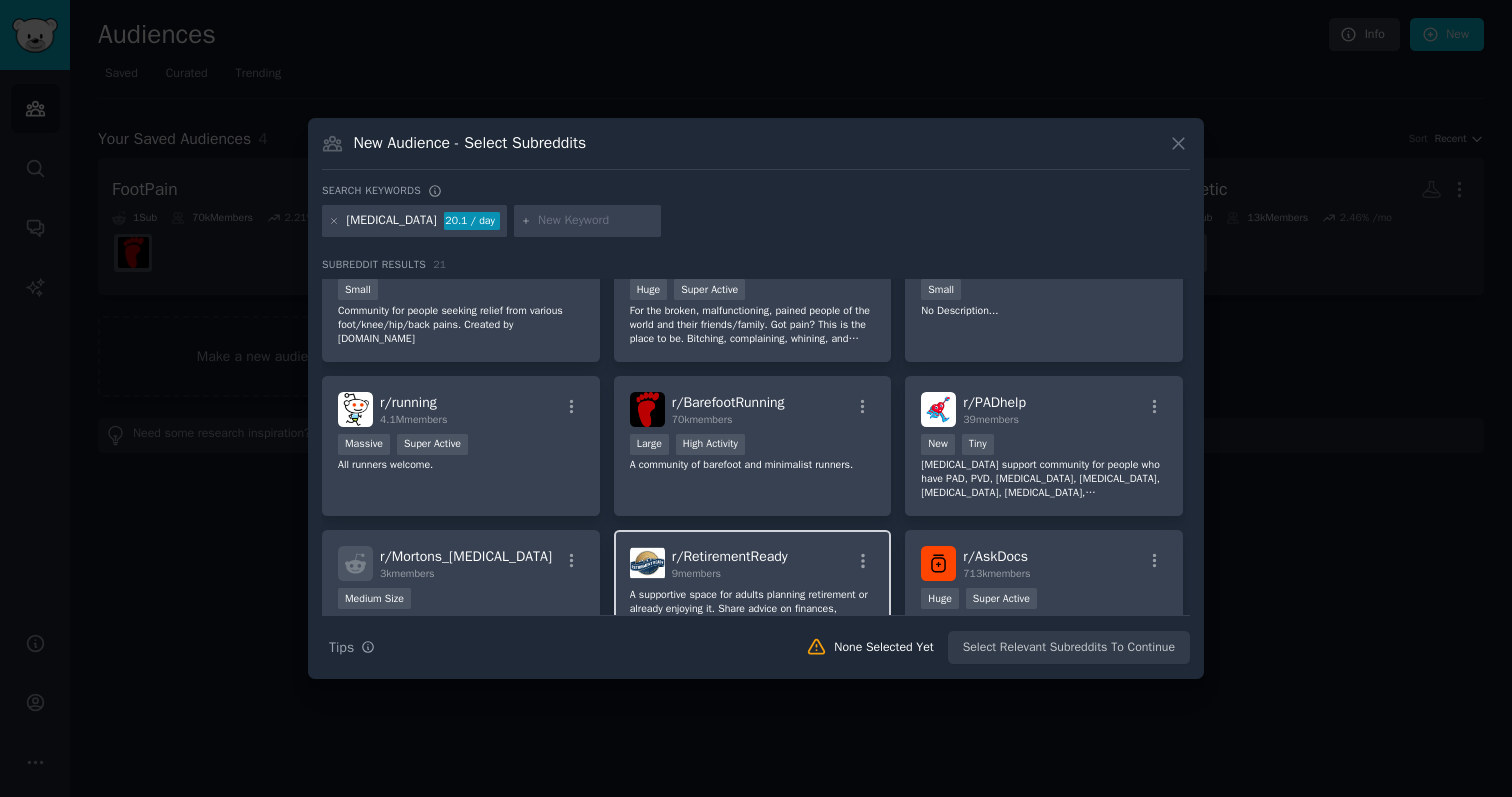 scroll, scrollTop: 0, scrollLeft: 0, axis: both 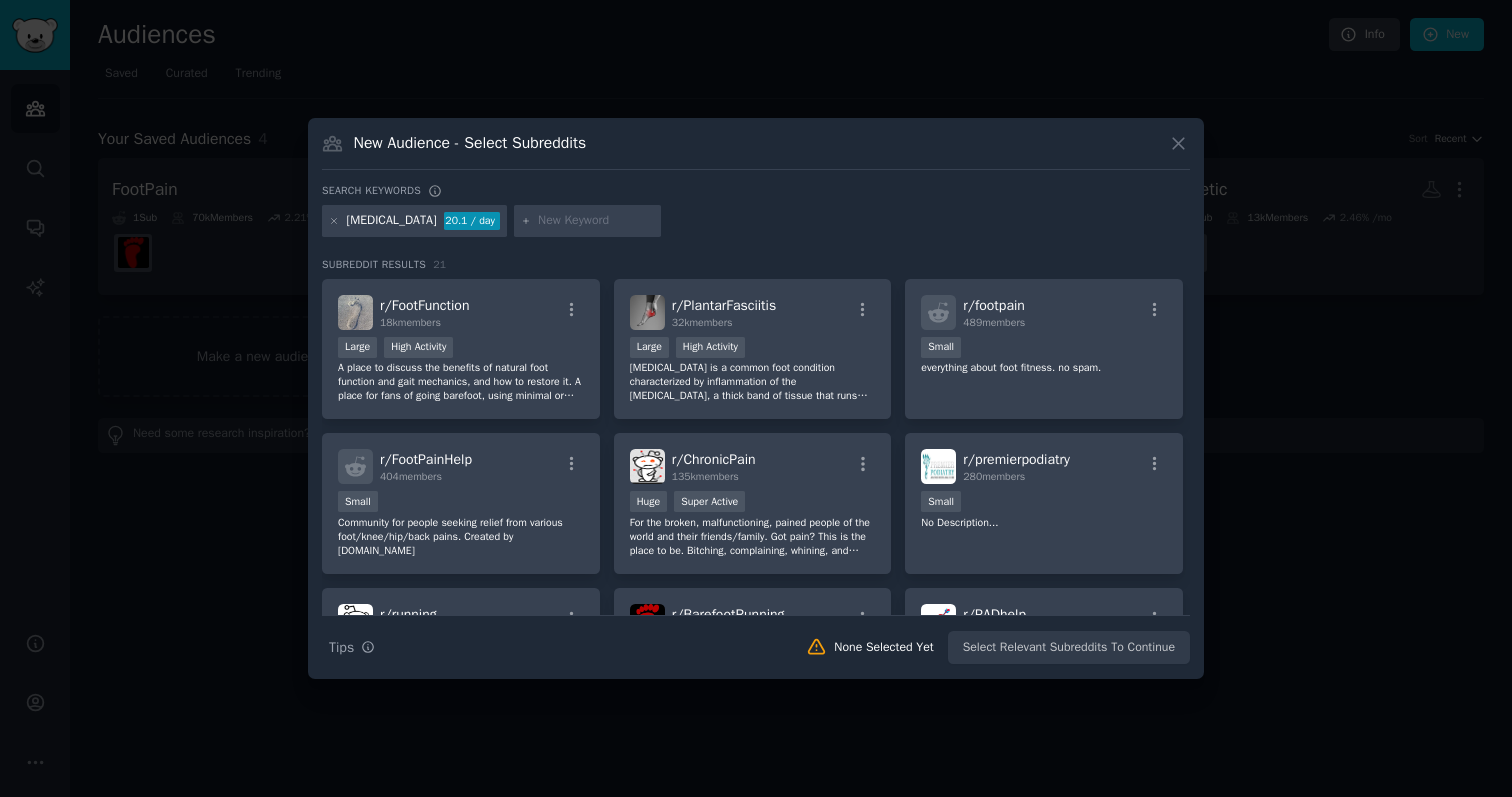 click on "New Audience - Select Subreddits" at bounding box center [756, 151] 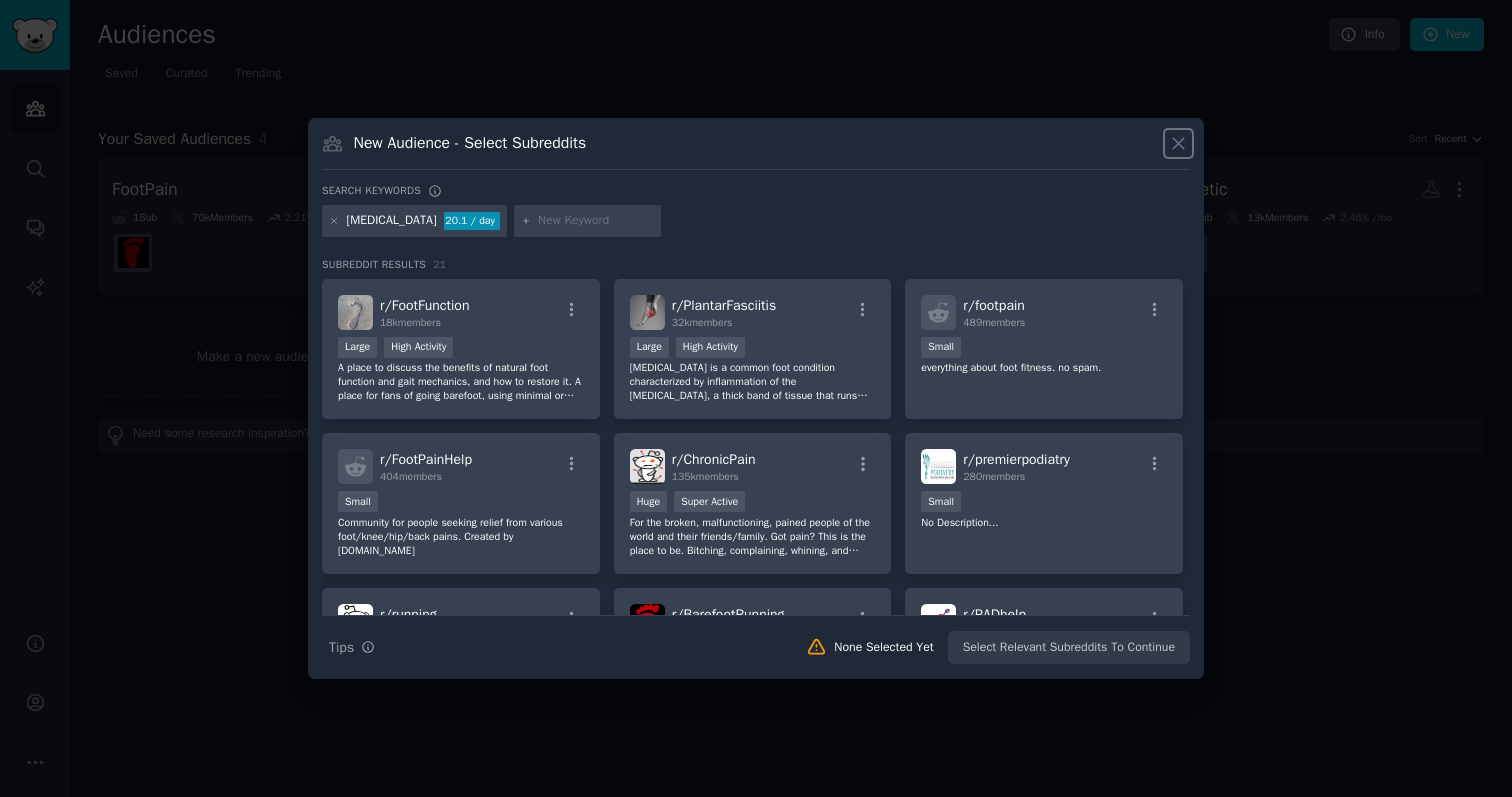 click 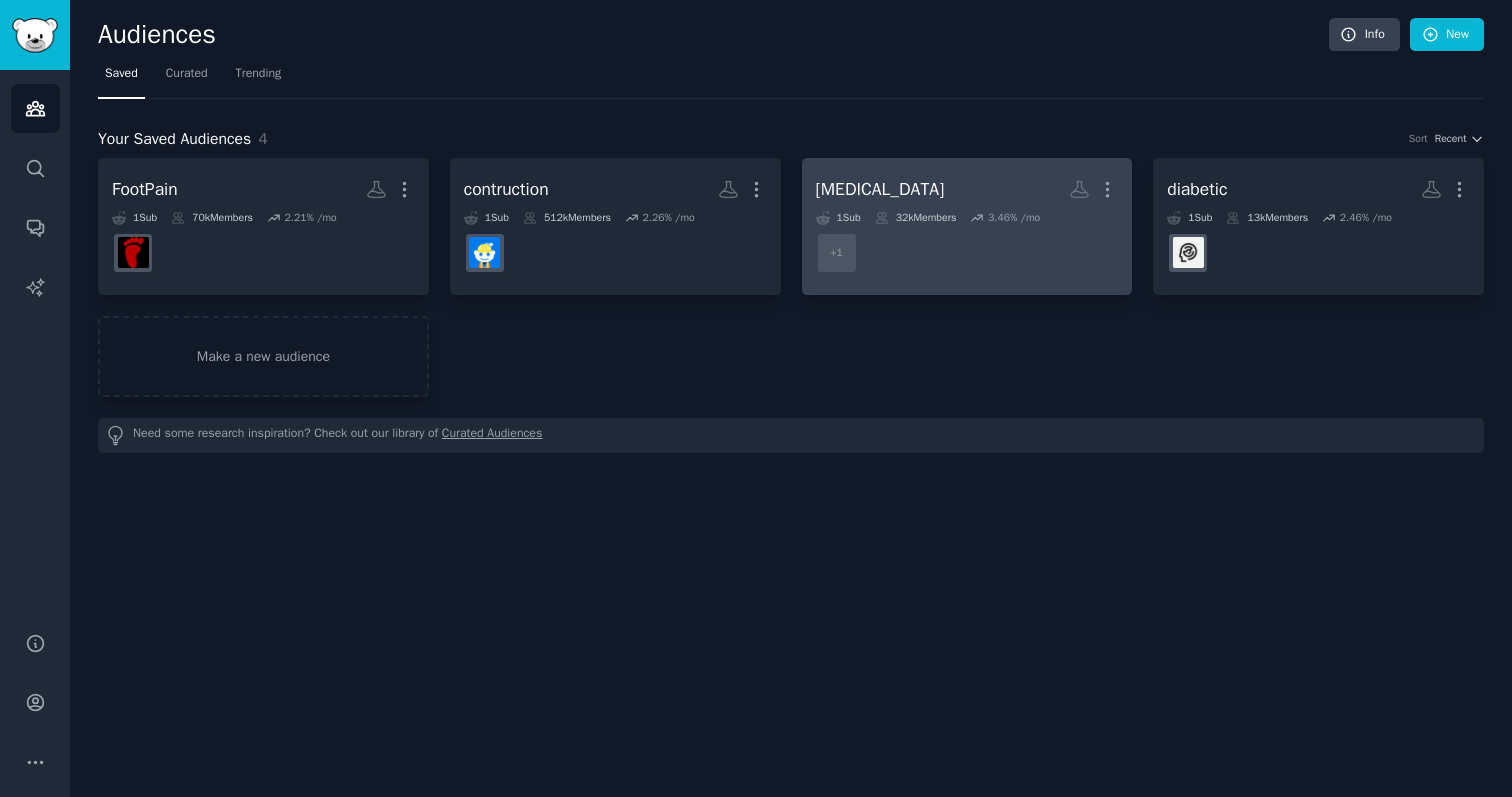 click on "r/PlantarFasciitis + 1" at bounding box center [967, 253] 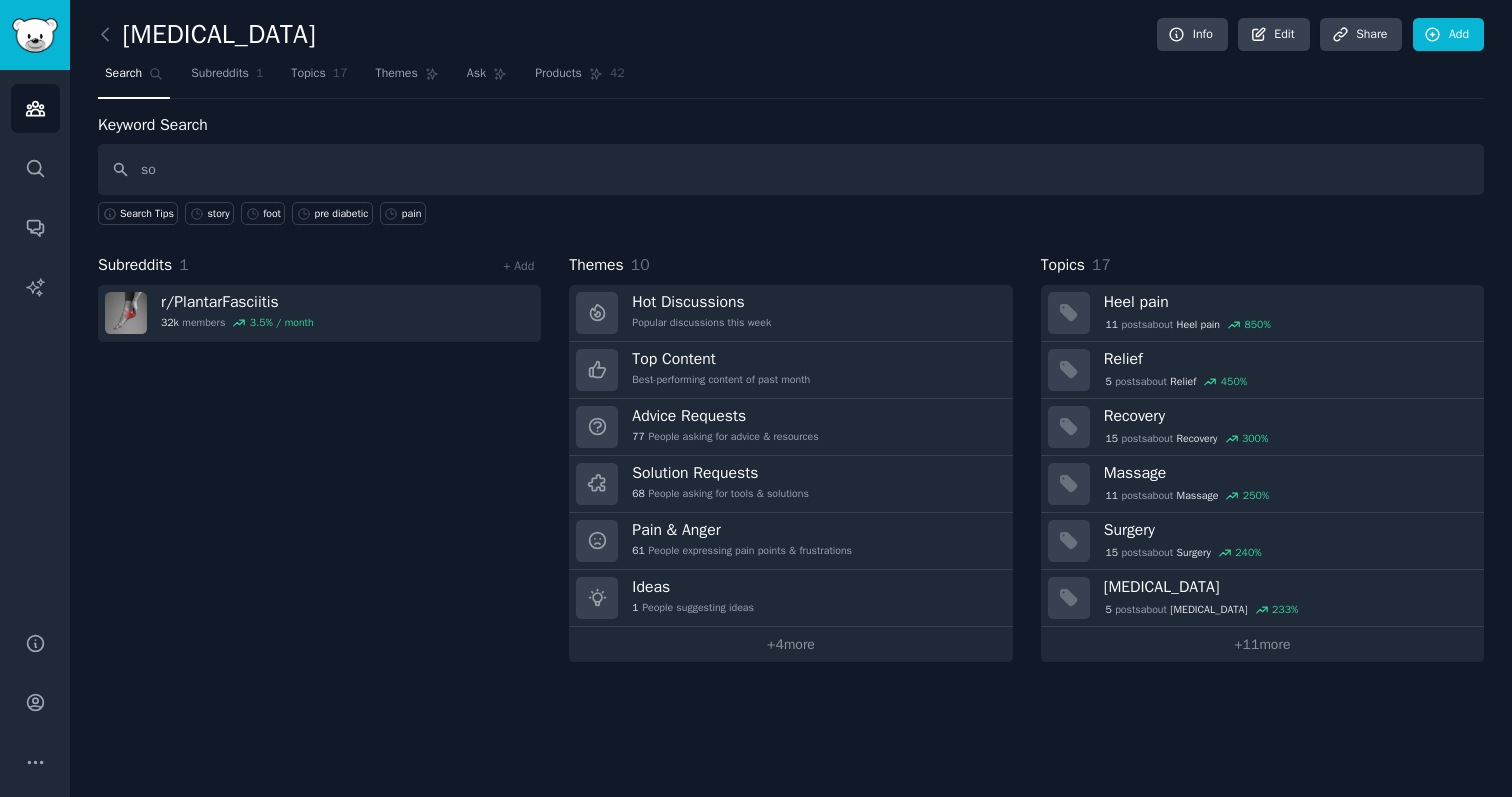 type on "s" 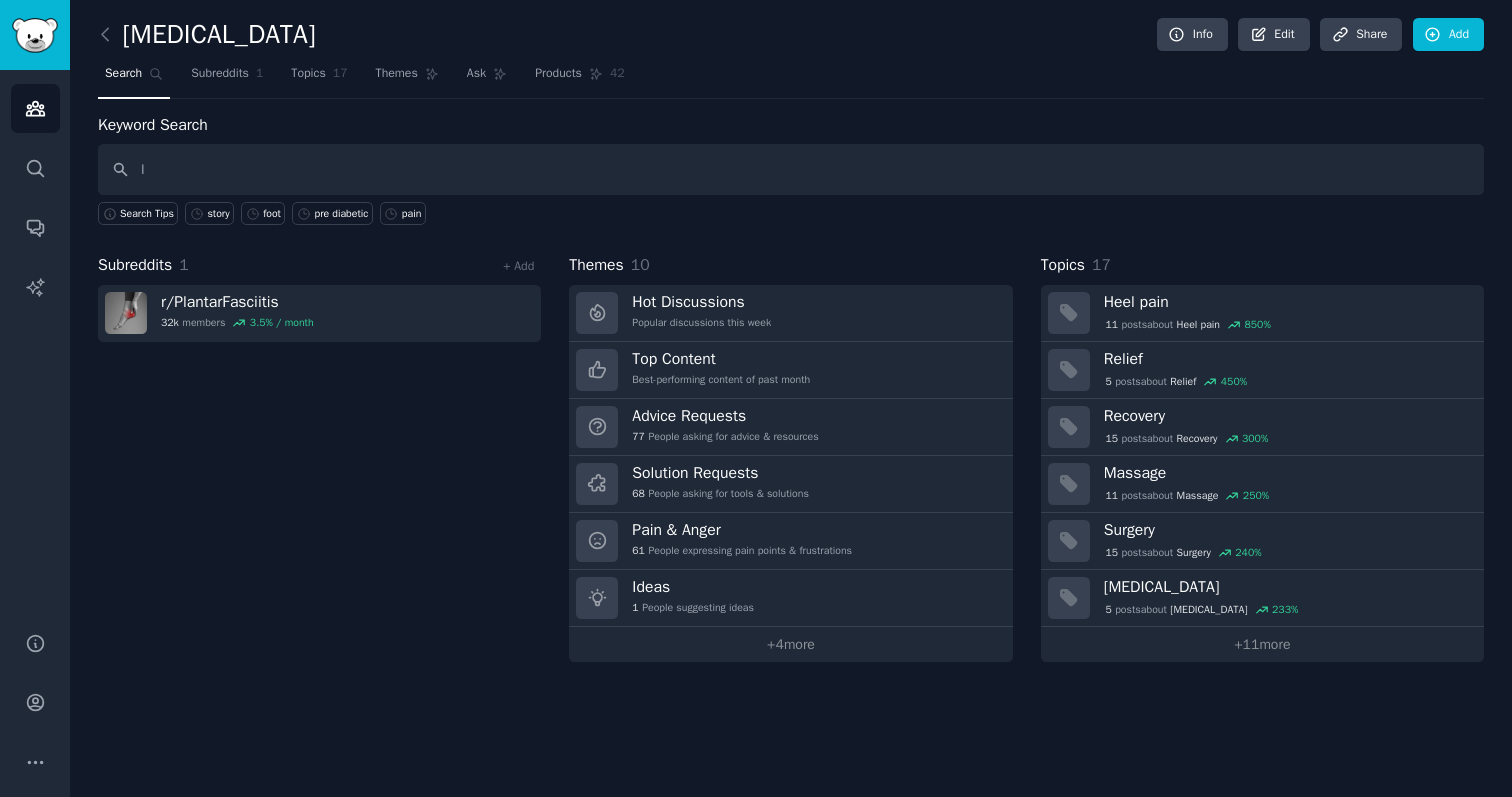 type on "I" 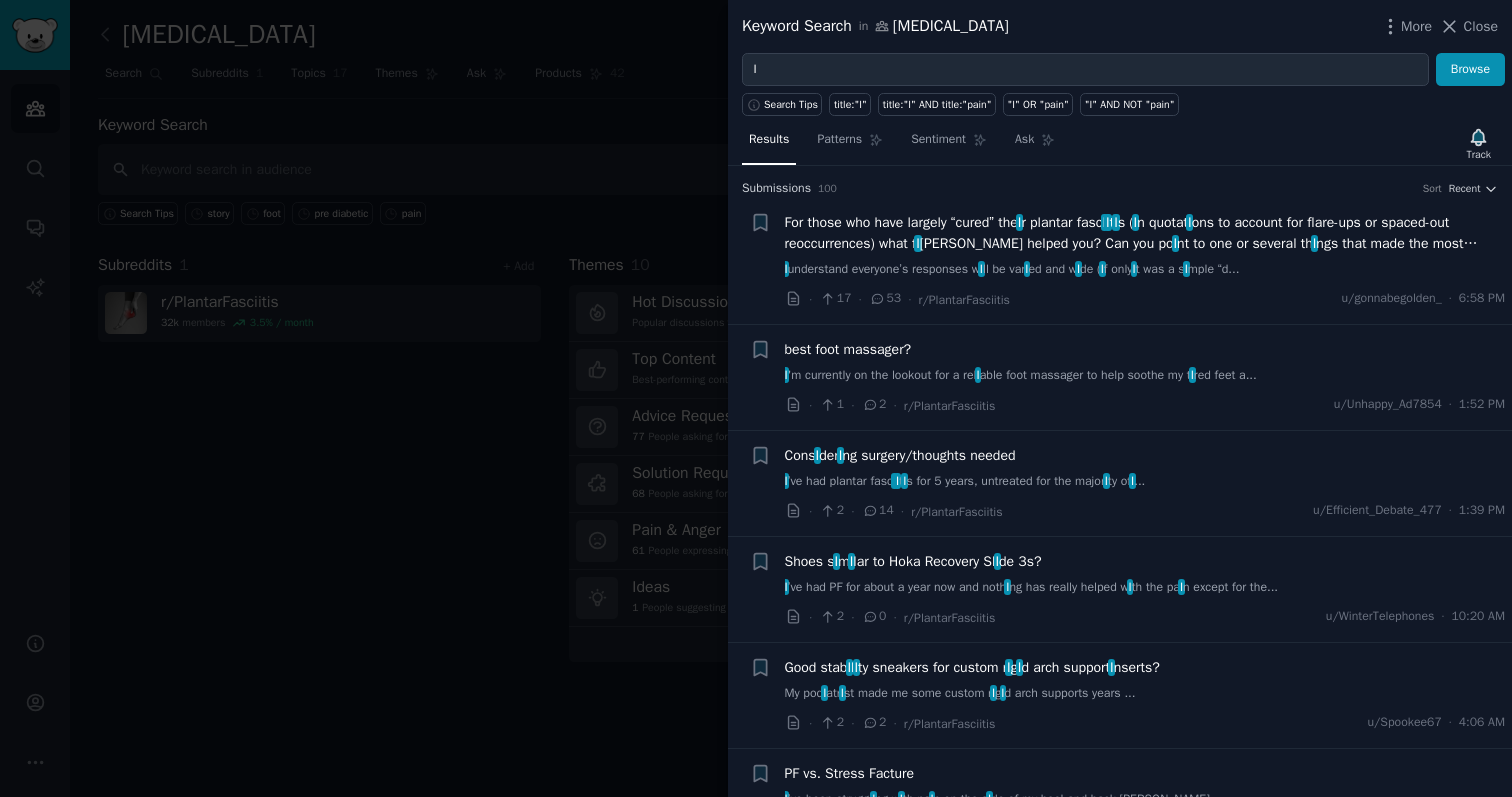 click on "Submission s 100   Sort Recent" at bounding box center (1120, 189) 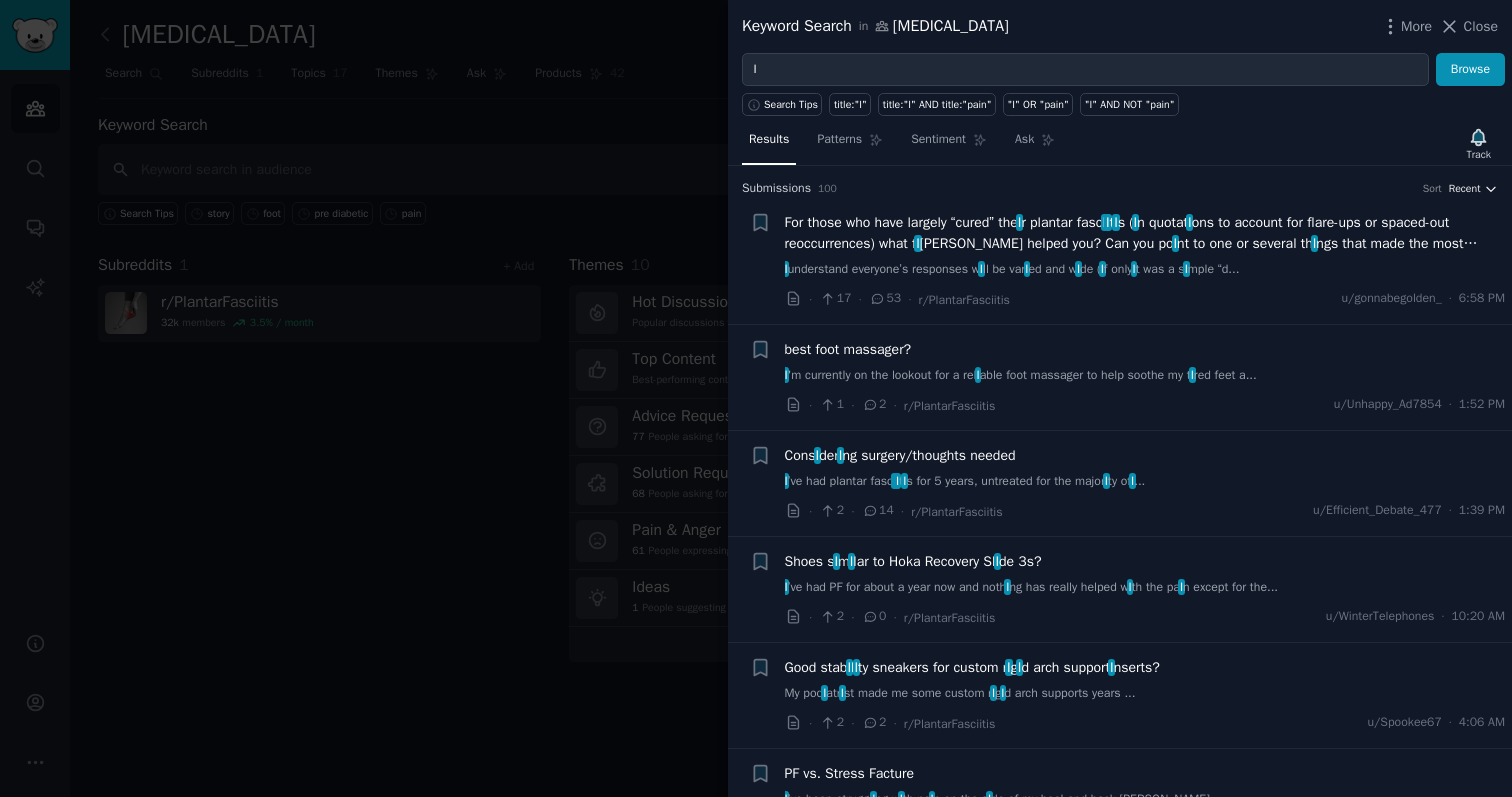 click on "Recent" at bounding box center (1465, 189) 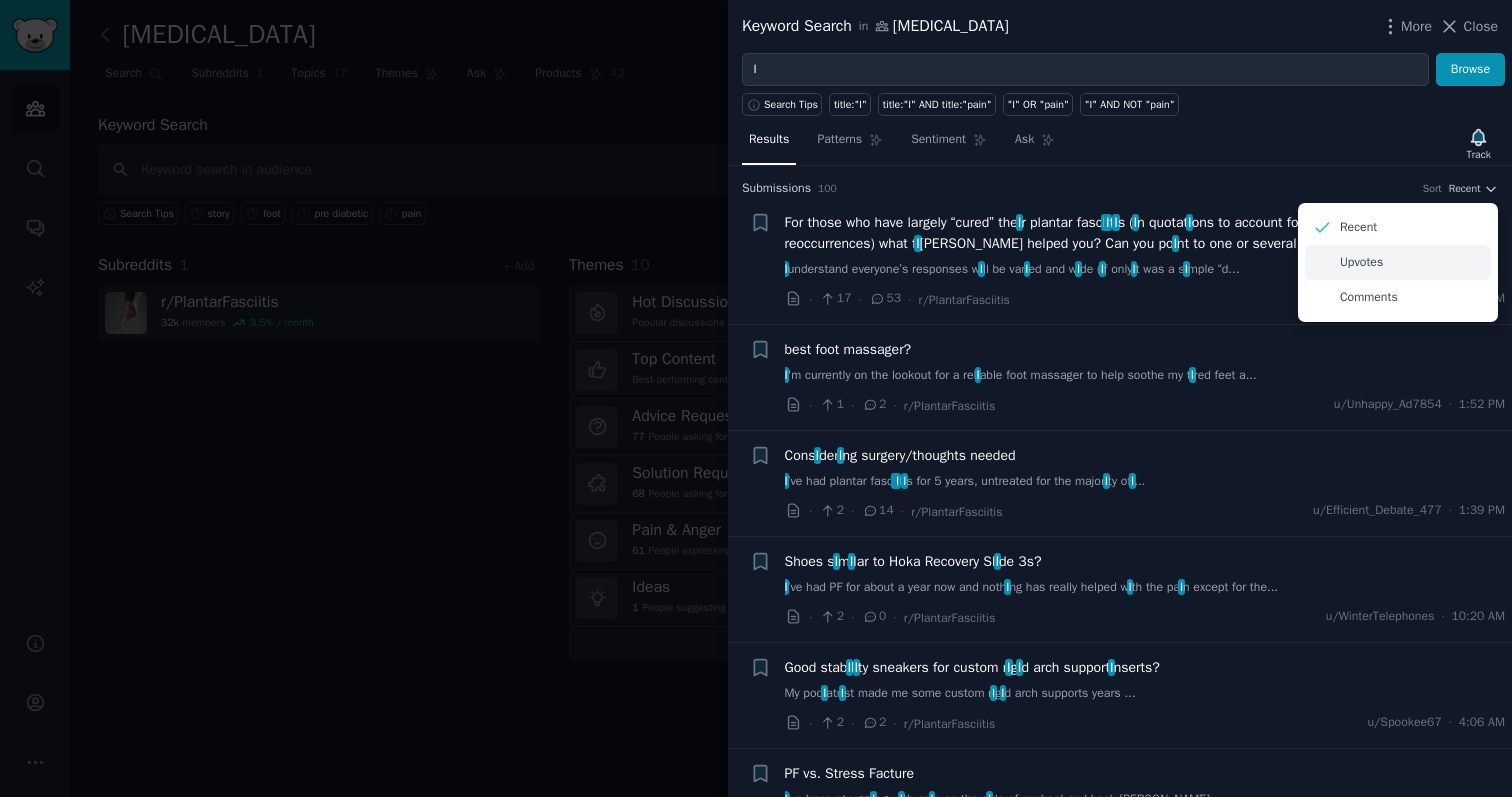 click on "Upvotes" at bounding box center [1398, 262] 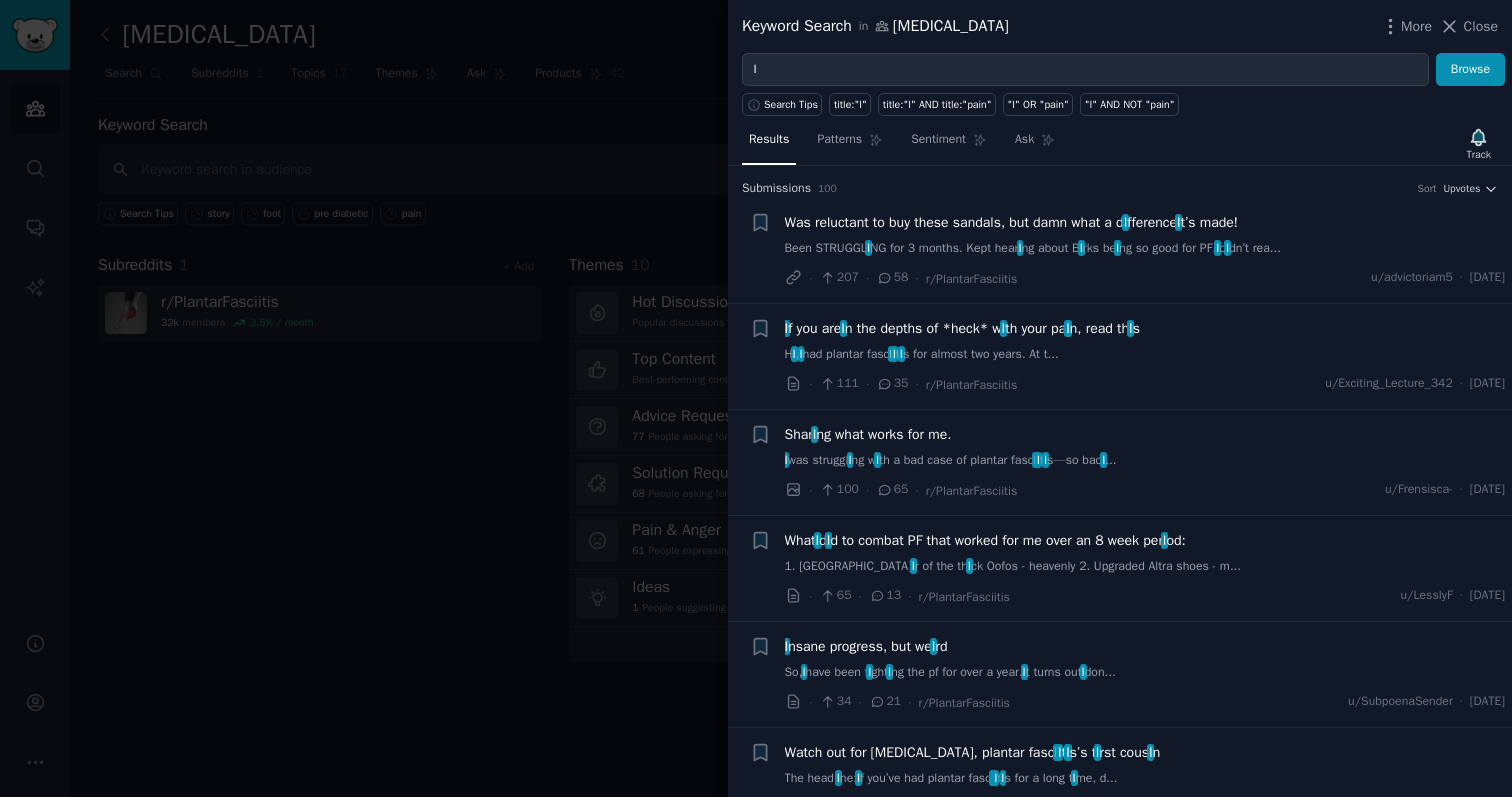 click on "Been STRUGGL I NG for 3 months. Kept hear I ng about B I rks be I ng so good for PF.  I  d I dn’t rea..." at bounding box center [1145, 249] 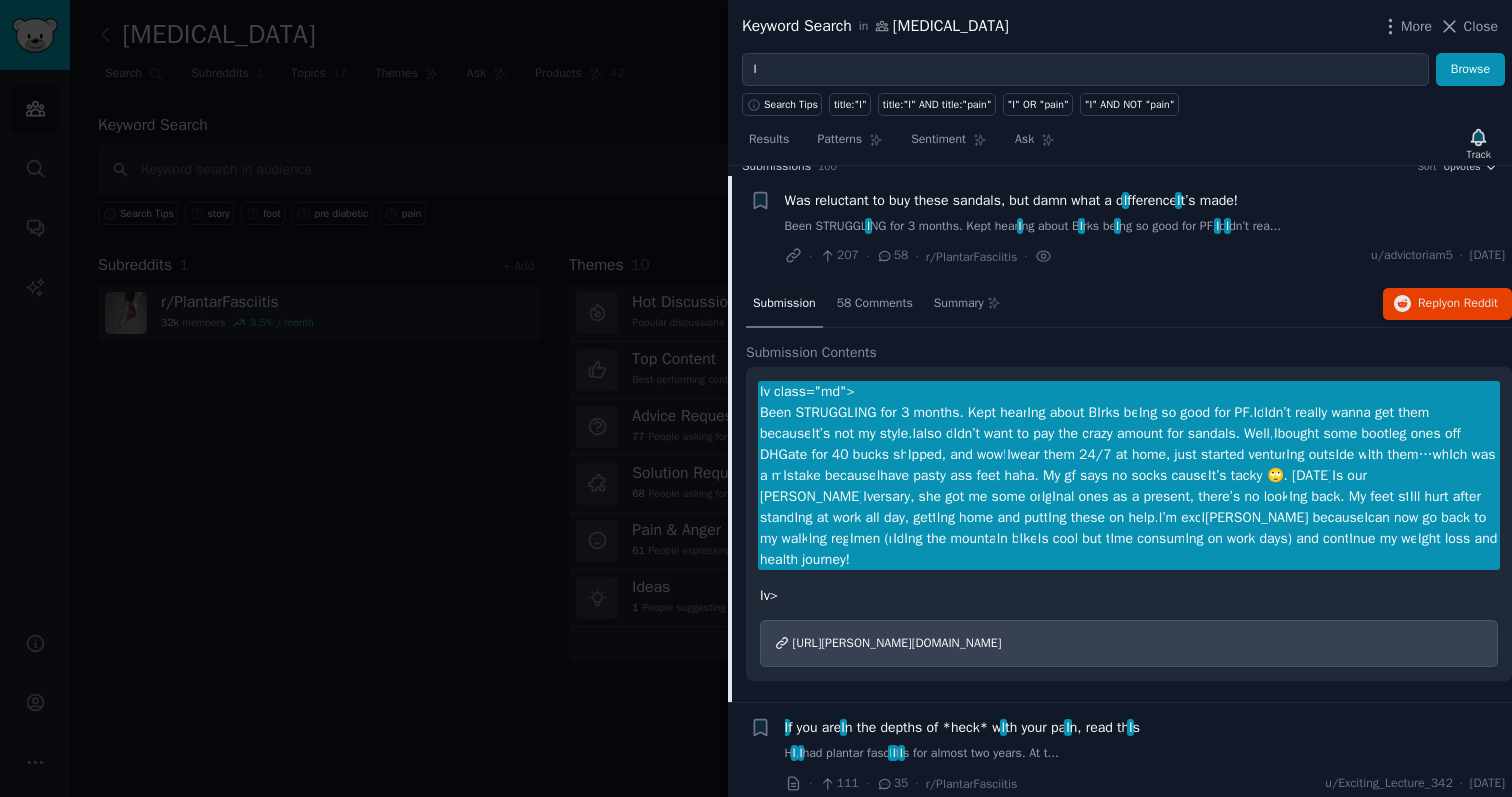 scroll, scrollTop: 31, scrollLeft: 0, axis: vertical 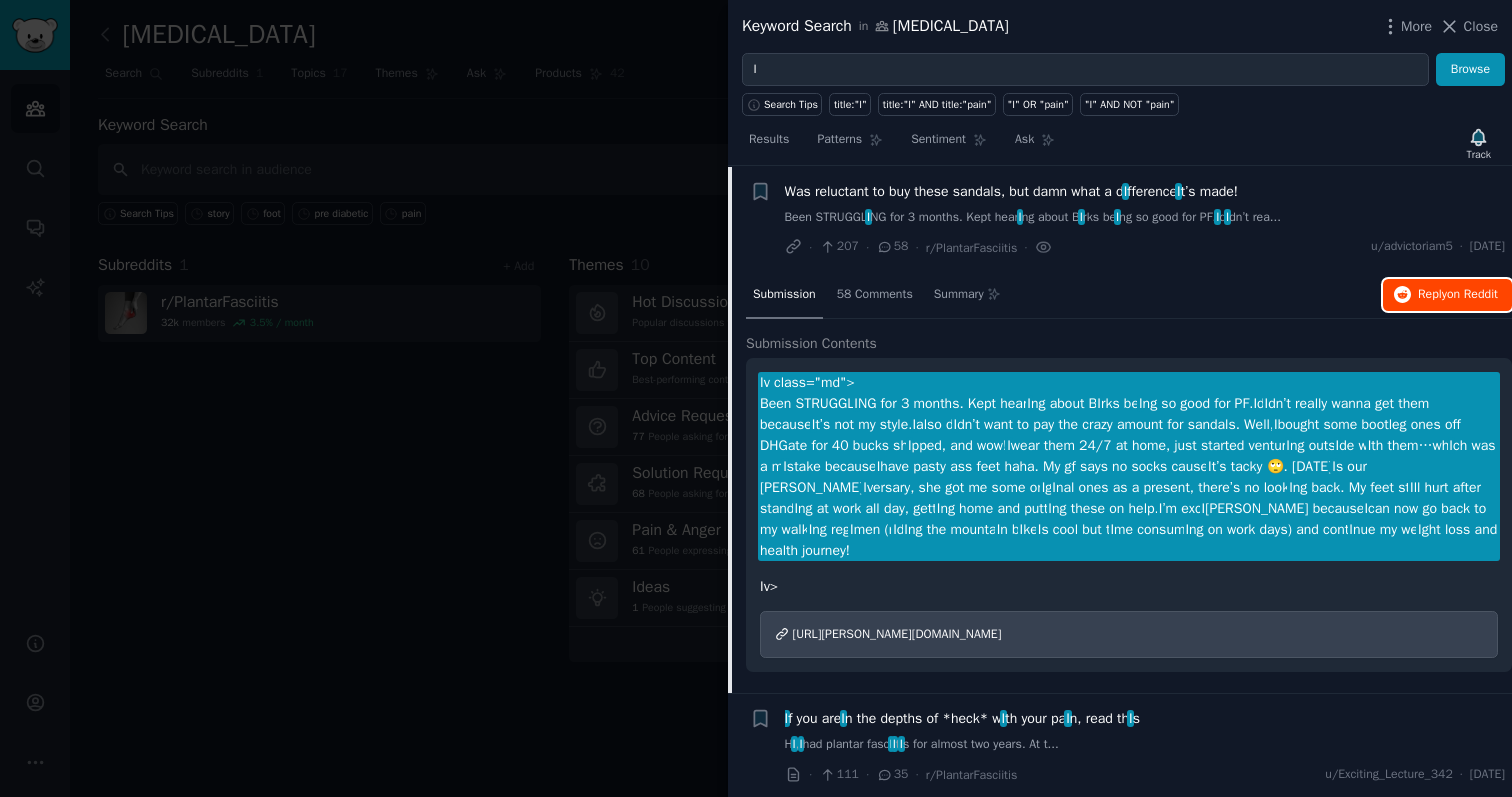 click on "Reply  on Reddit" at bounding box center [1458, 295] 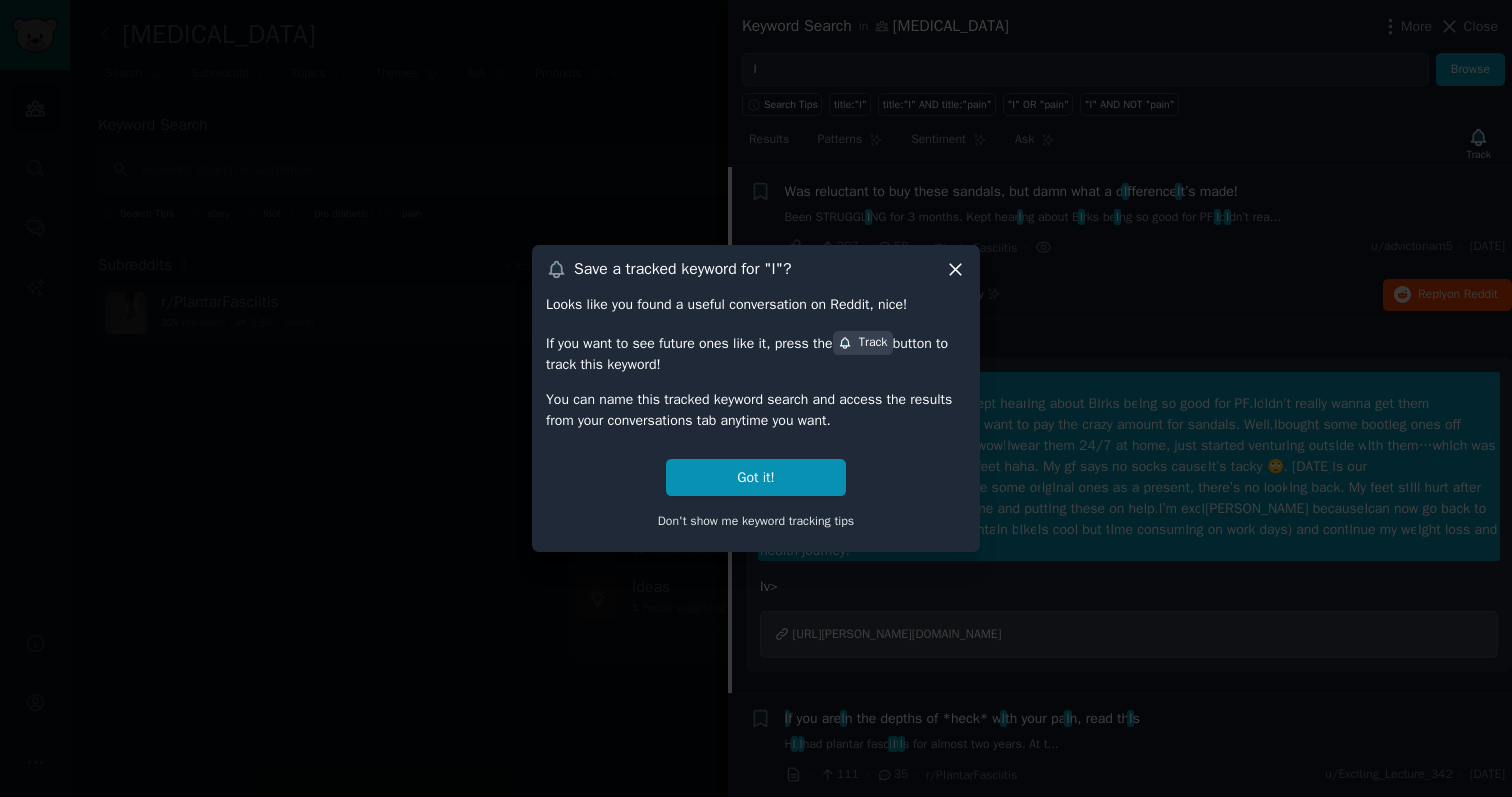 click 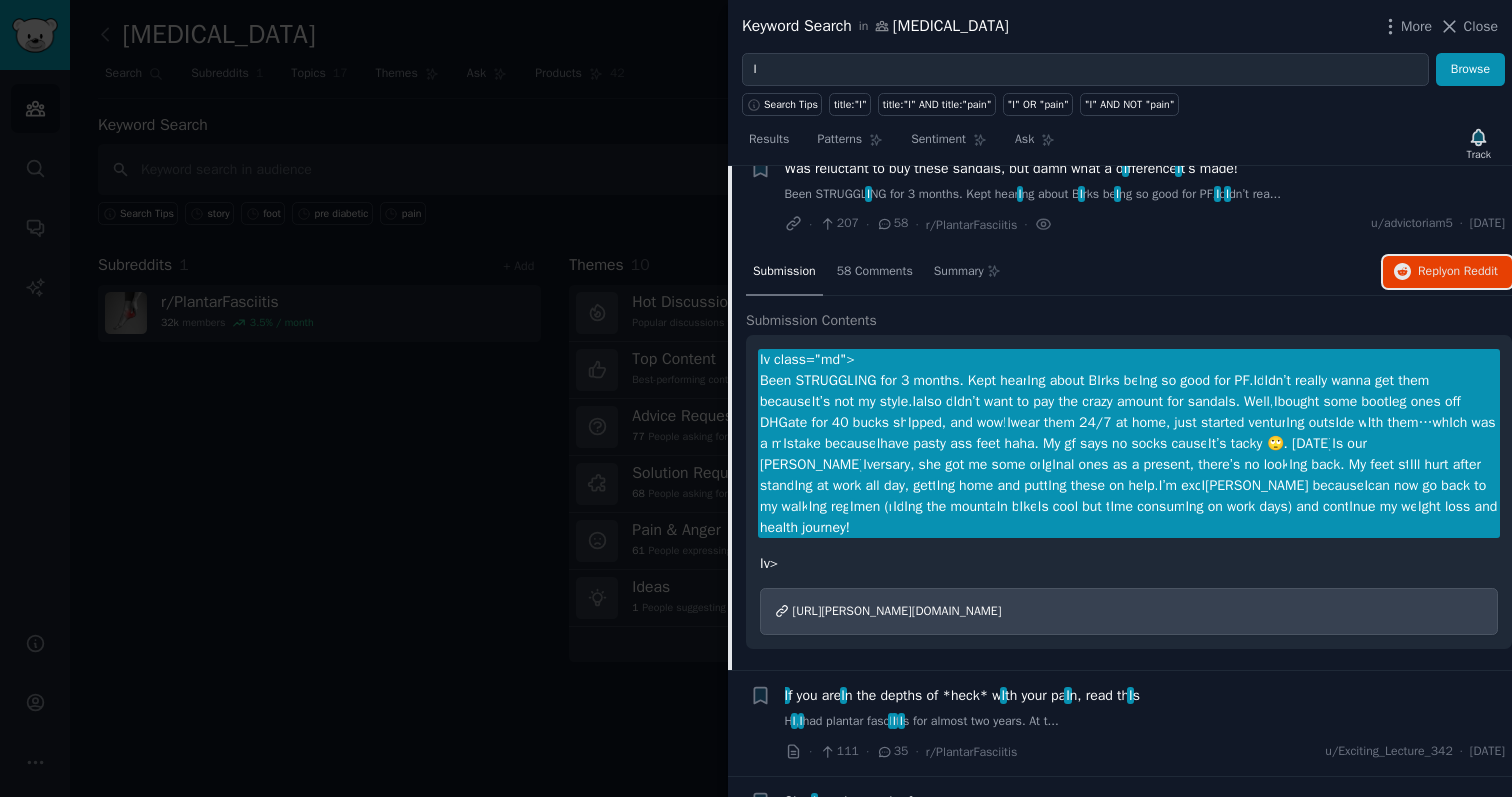 scroll, scrollTop: 0, scrollLeft: 0, axis: both 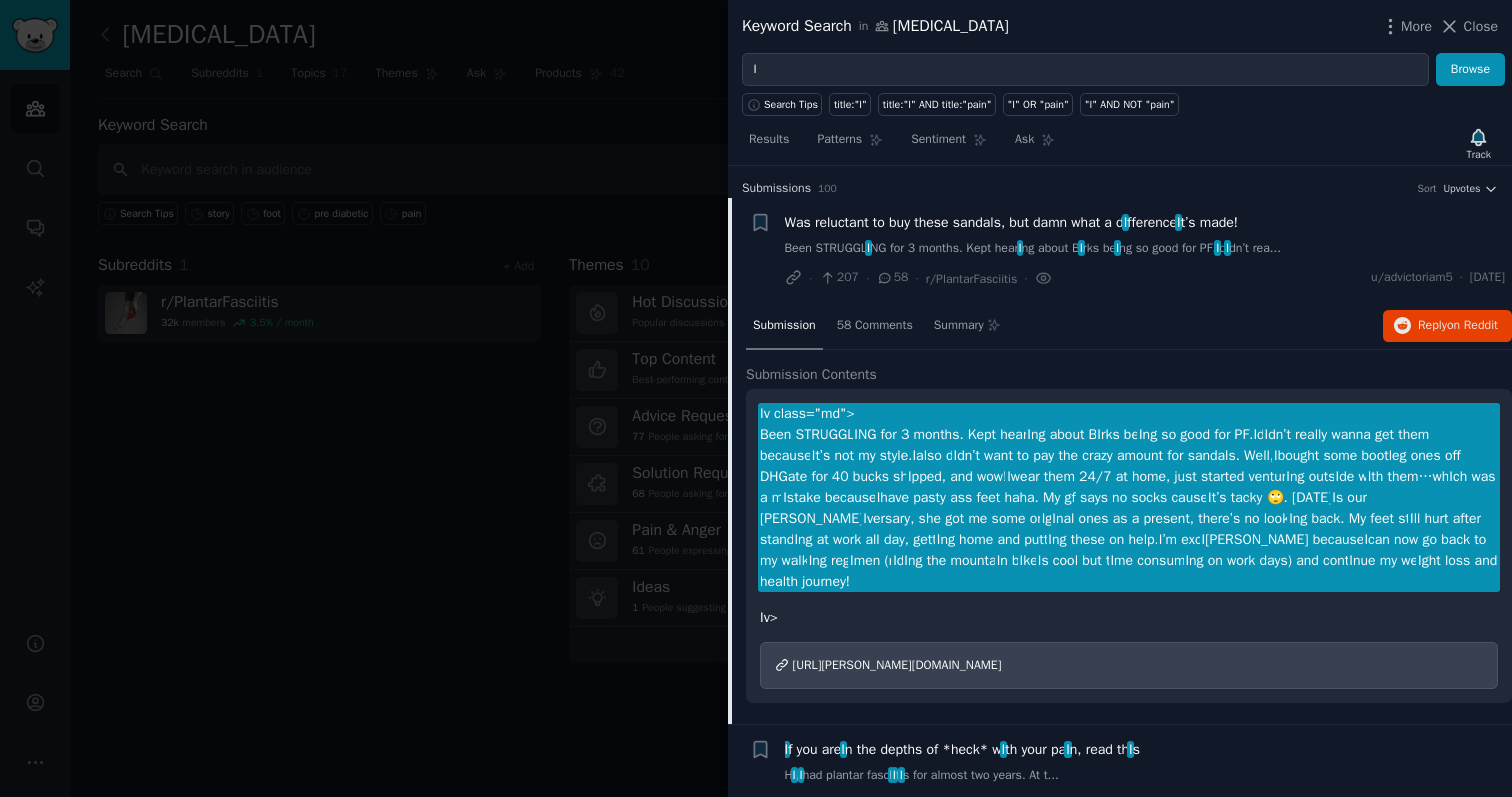 click on "Was reluctant to buy these sandals, but damn what a d I fference  I t’s made!" at bounding box center (1012, 222) 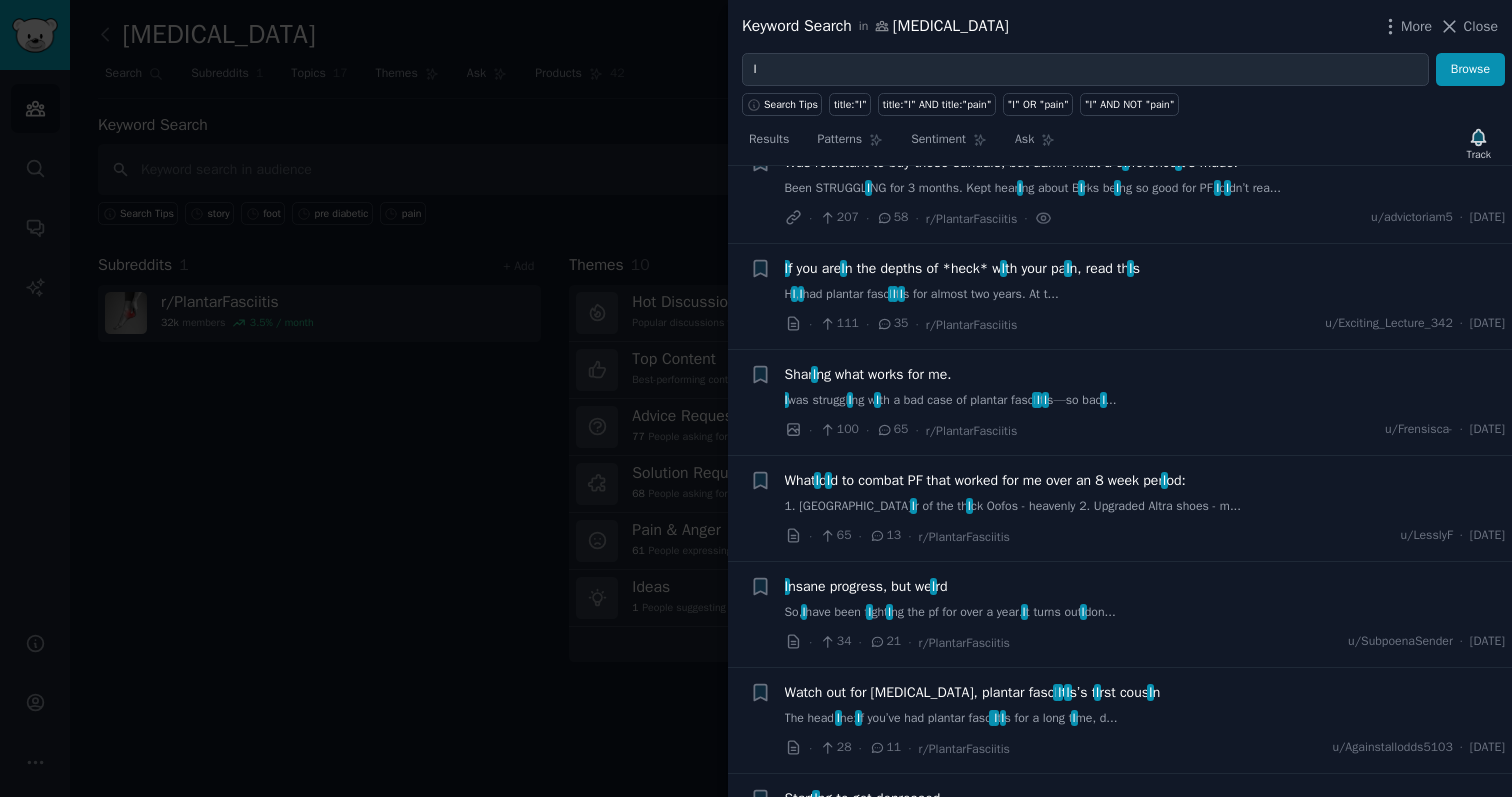 scroll, scrollTop: 66, scrollLeft: 0, axis: vertical 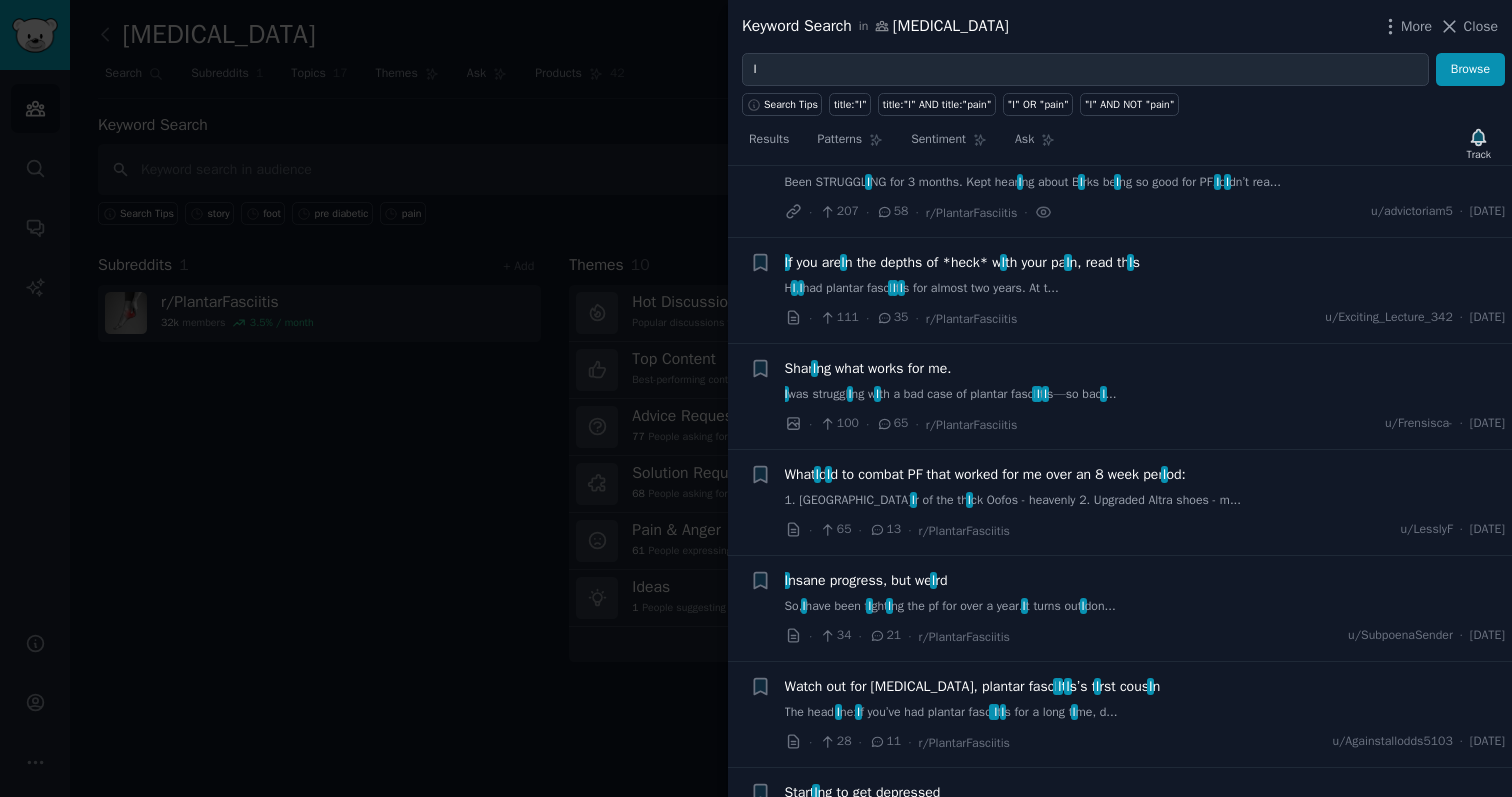 click on "H I ,
I  had plantar fasc I I t I s for almost two years. At t..." at bounding box center (1145, 289) 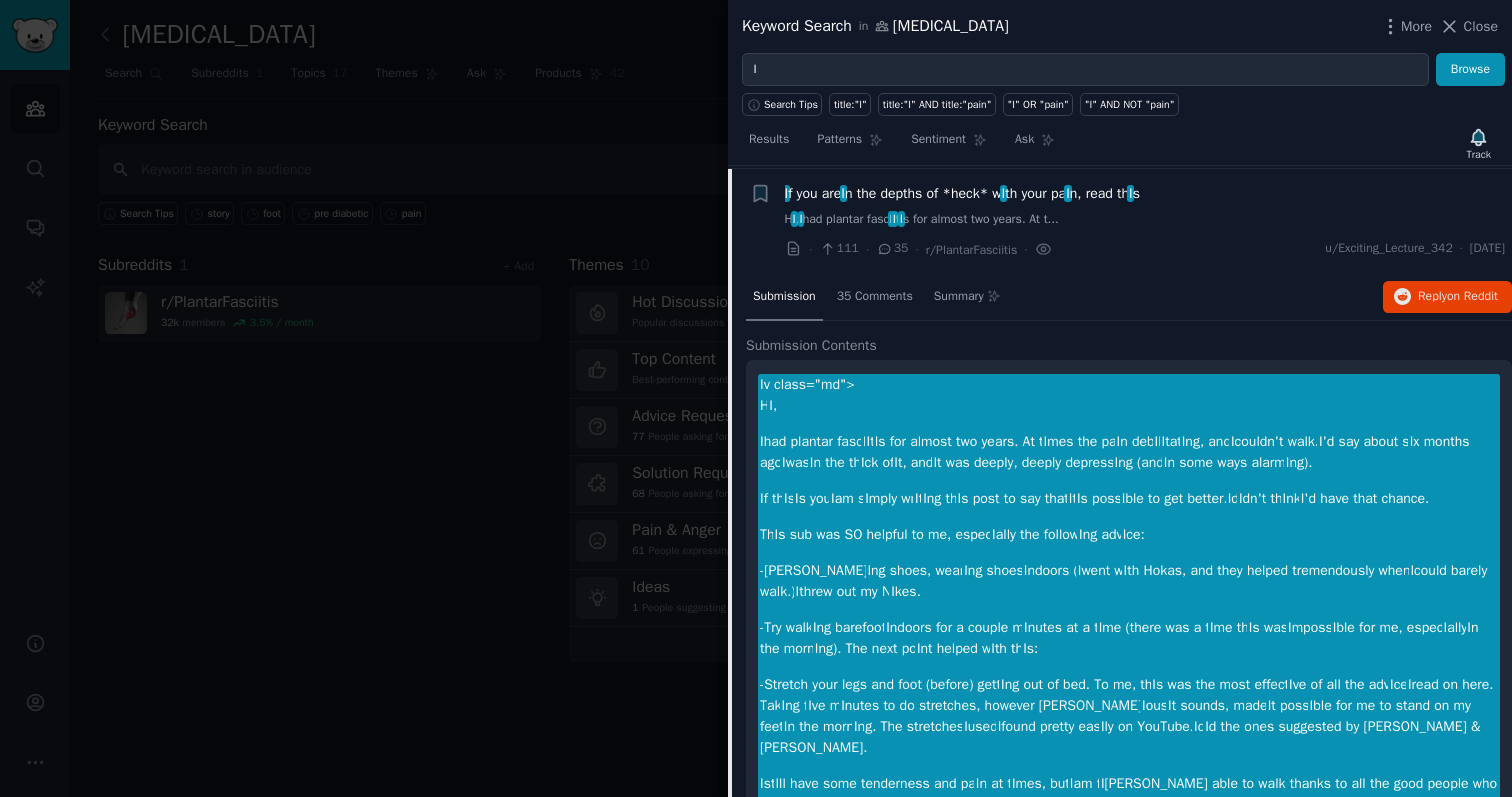 scroll, scrollTop: 137, scrollLeft: 0, axis: vertical 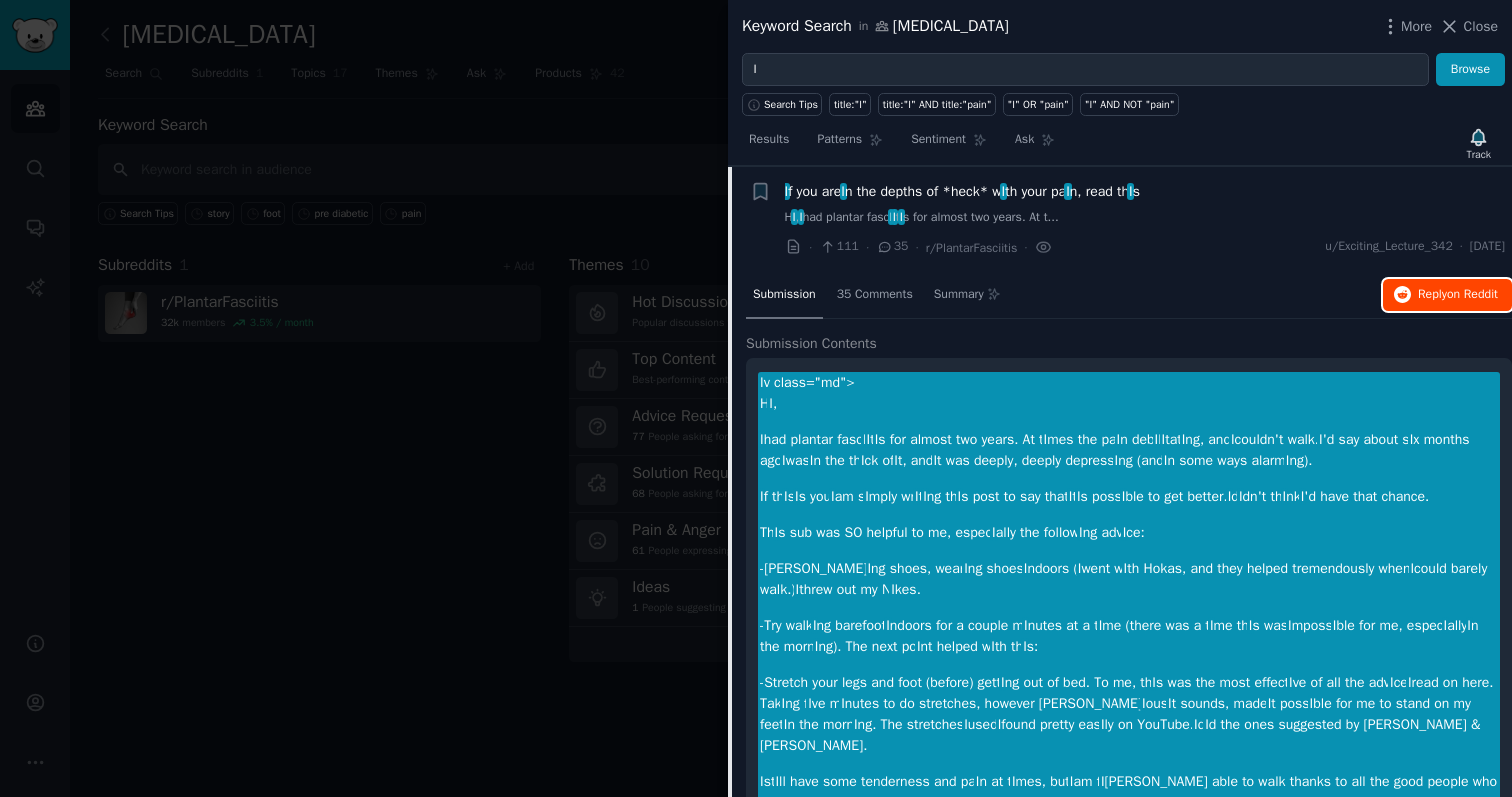 click on "Reply  on Reddit" at bounding box center (1458, 295) 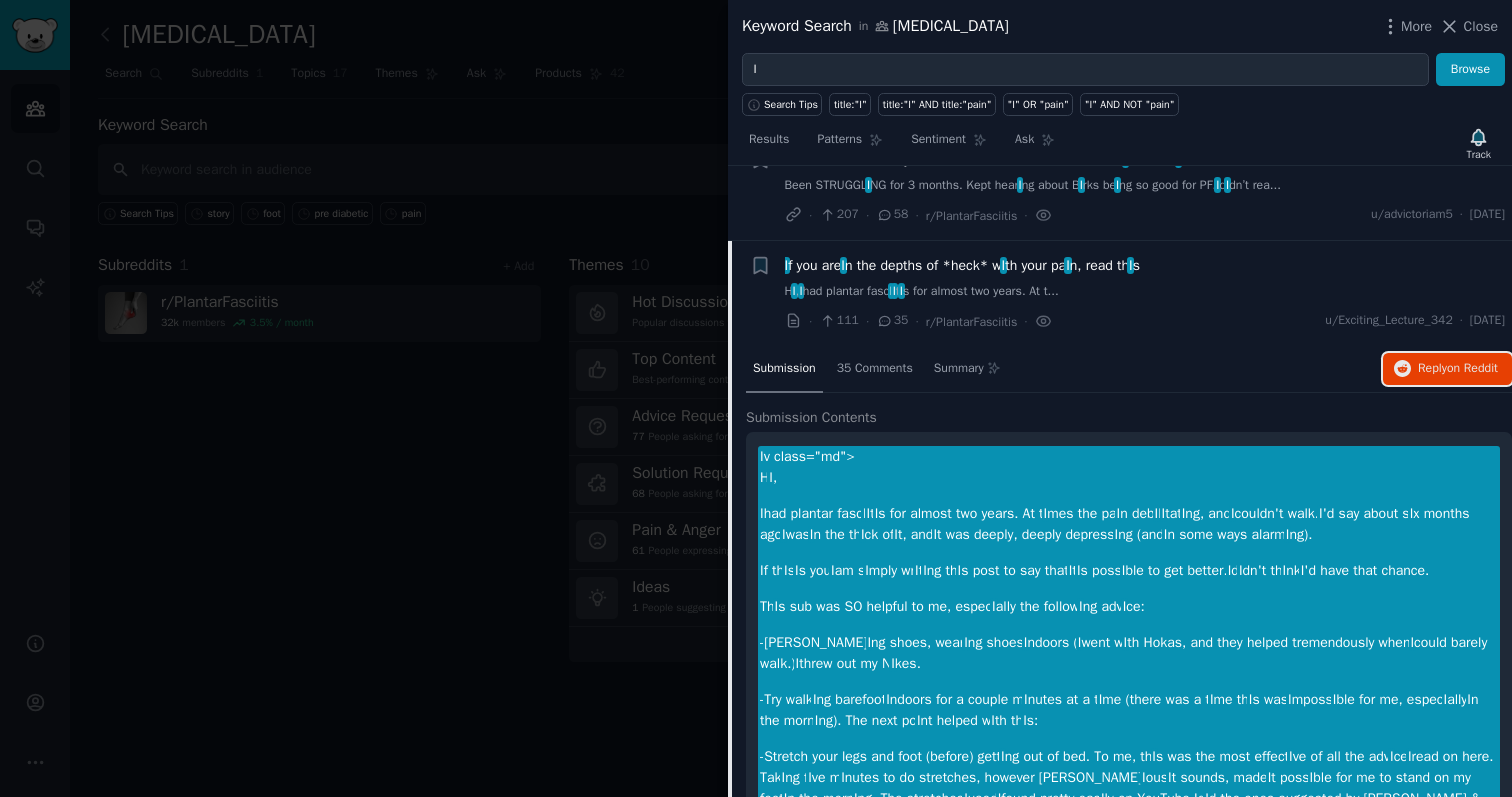 scroll, scrollTop: 0, scrollLeft: 0, axis: both 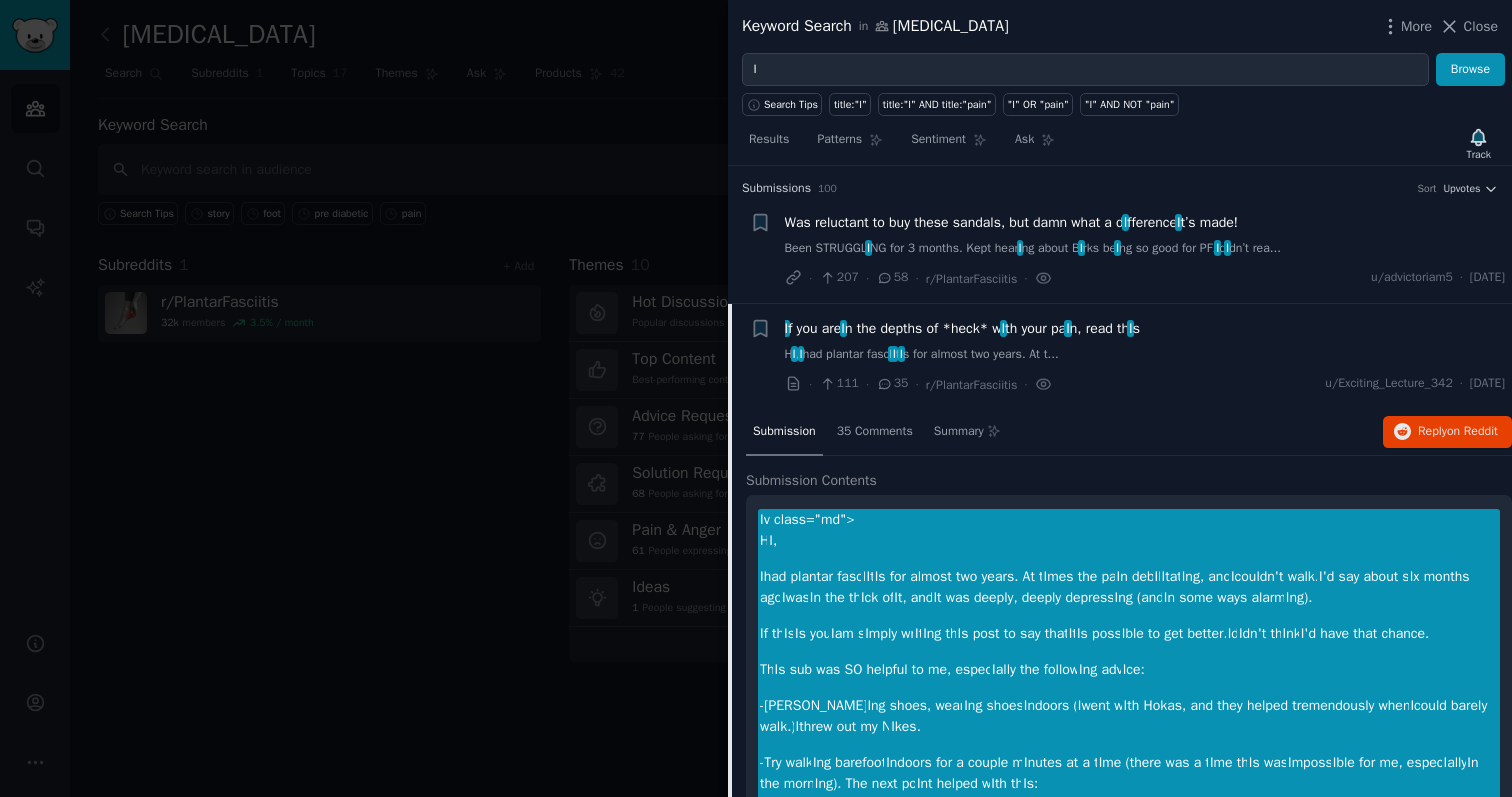 click on "+ I f you are  I n the depths of *heck* w I th your pa I n, read th I s H I ,
I  had plantar fasc I I t I s for almost two years. At t... · 111 · 35 · r/PlantarFasciitis · u/Exciting_Lecture_342 · [DATE]" at bounding box center [1120, 356] 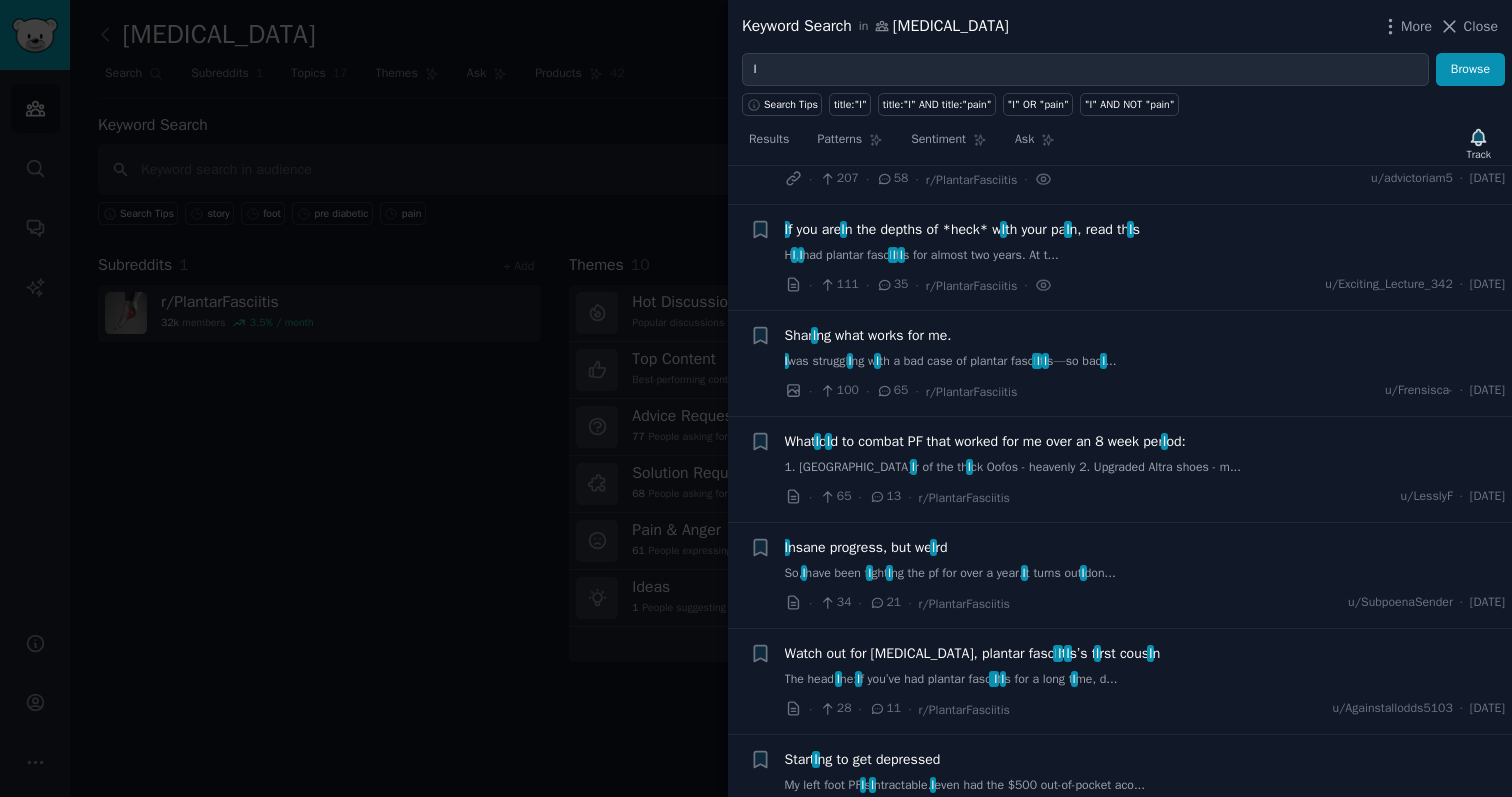 scroll, scrollTop: 137, scrollLeft: 0, axis: vertical 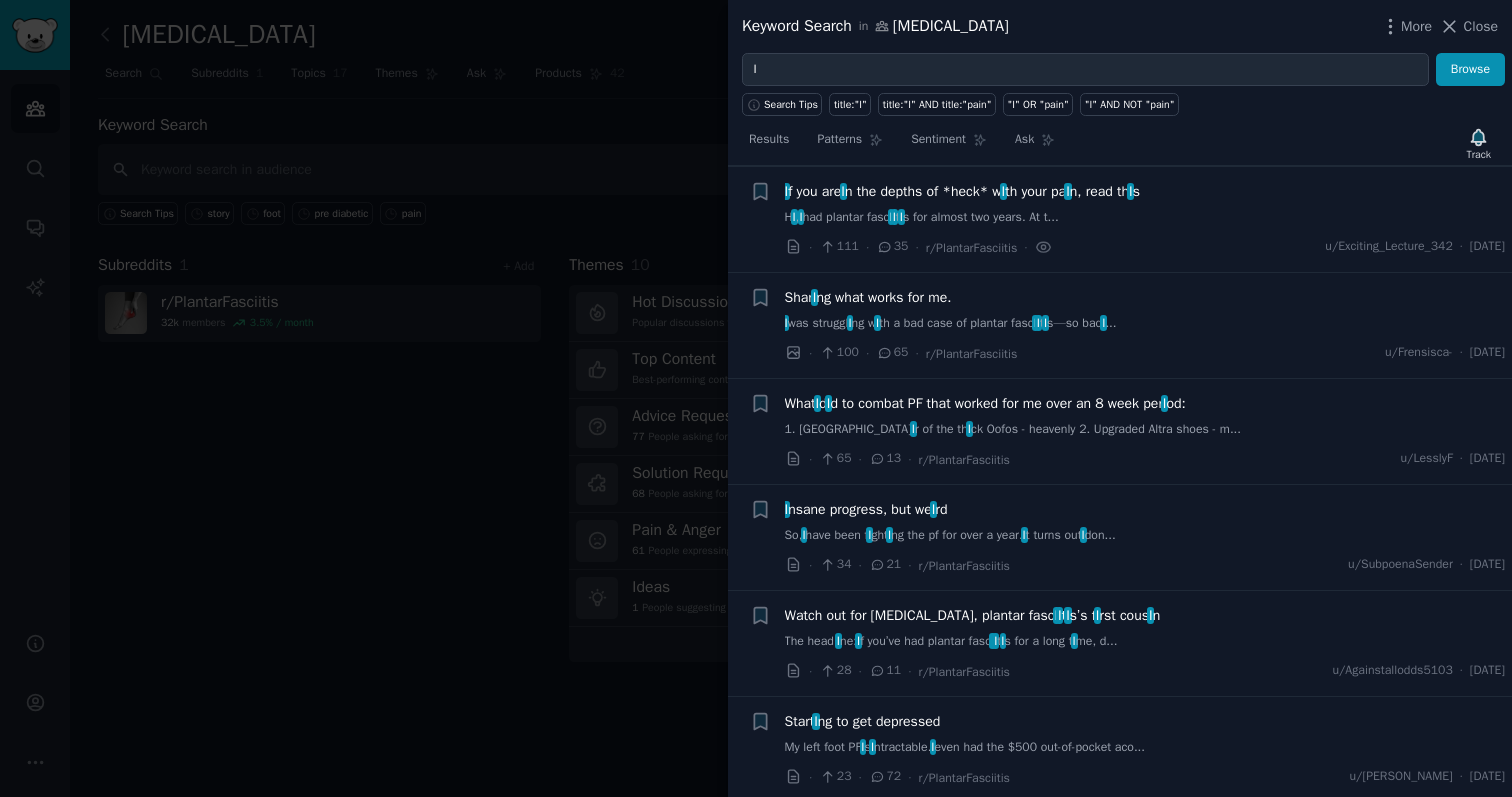 click on "I  was struggl I ng w I th a bad case of plantar fasc I I t I s—so bad  I  ..." at bounding box center (1145, 324) 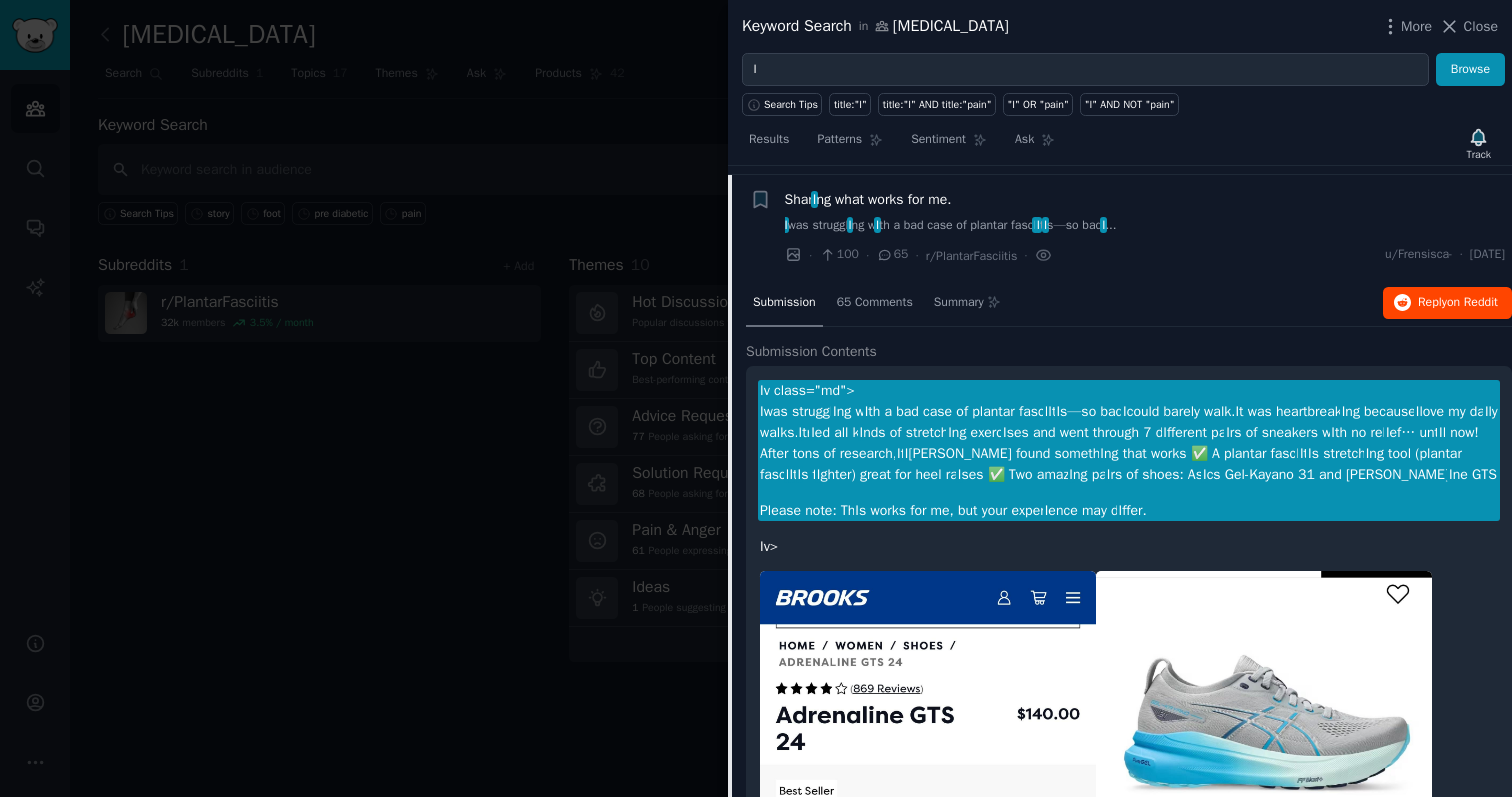 scroll, scrollTop: 243, scrollLeft: 0, axis: vertical 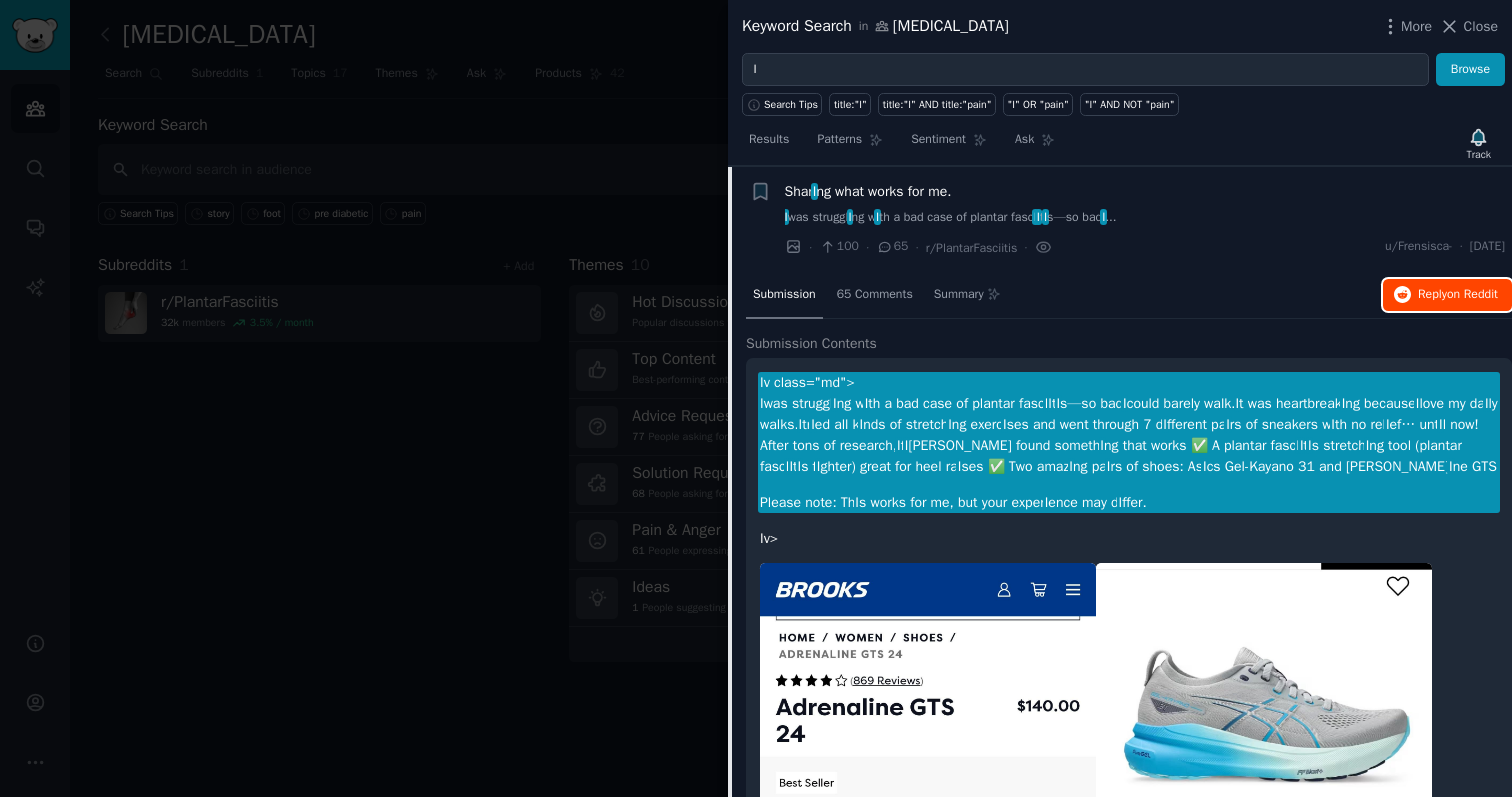 click on "Reply  on Reddit" at bounding box center [1458, 295] 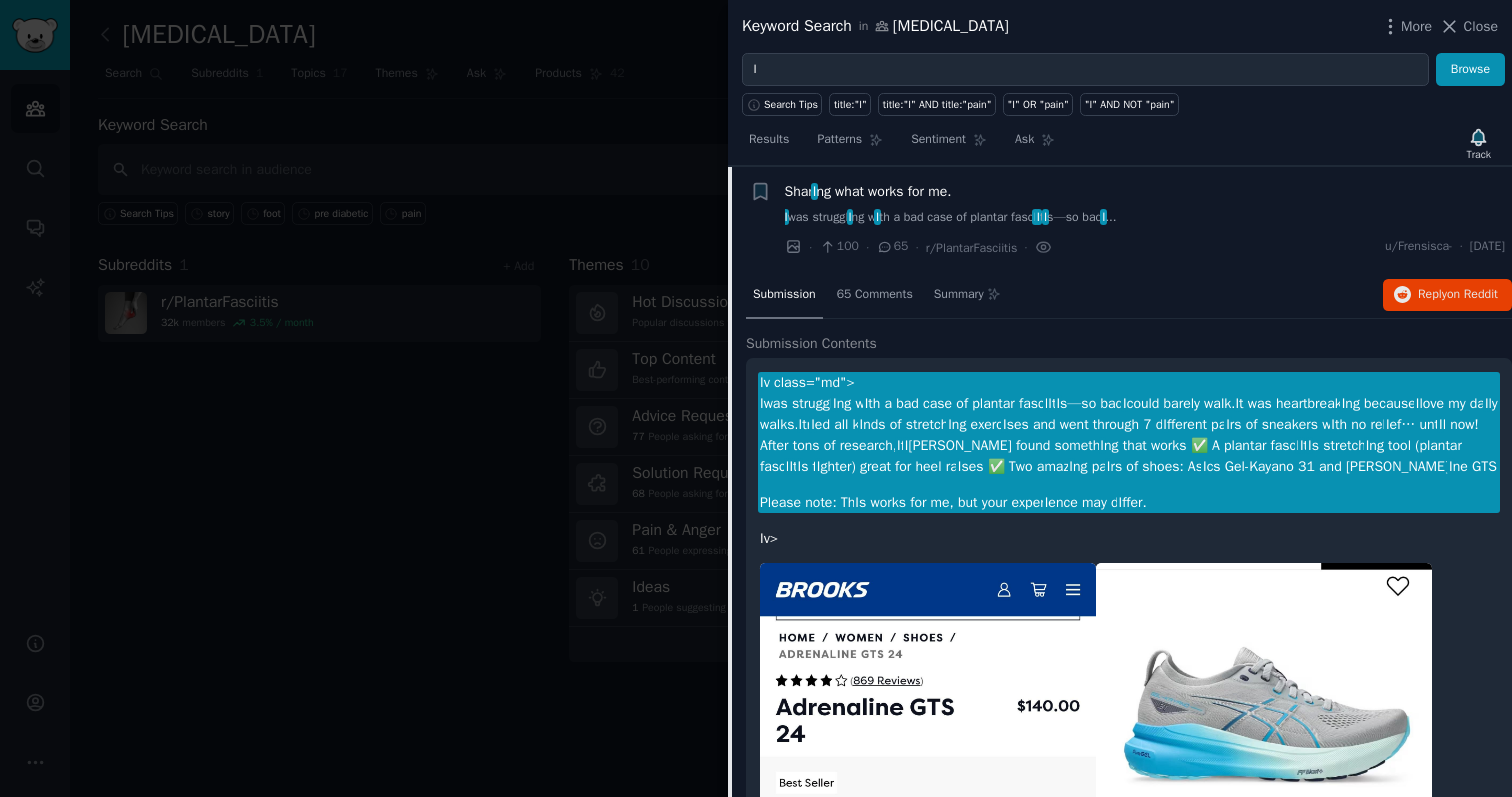 click on "I  was struggl I ng w I th a bad case of plantar fasc I I t I s—so bad  I  could barely walk.  I t was heartbreak I ng because  I  love my da I ly walks.
I  tr I ed all k I nds of stretch I ng exerc I ses and went through 7 d I fferent pa I rs of sneakers w I th no rel I ef… unt I l now!
After tons of research,  I  [PERSON_NAME] found someth I ng that works
✅ A plantar fasc I I t I s stretch I ng tool (plantar fasc I I t I s f I ghter) great for heel ra I ses
✅ Two amaz I ng pa I rs of shoes: As I cs Gel-Kayano 31 and [PERSON_NAME] Adrenal I ne GTS" 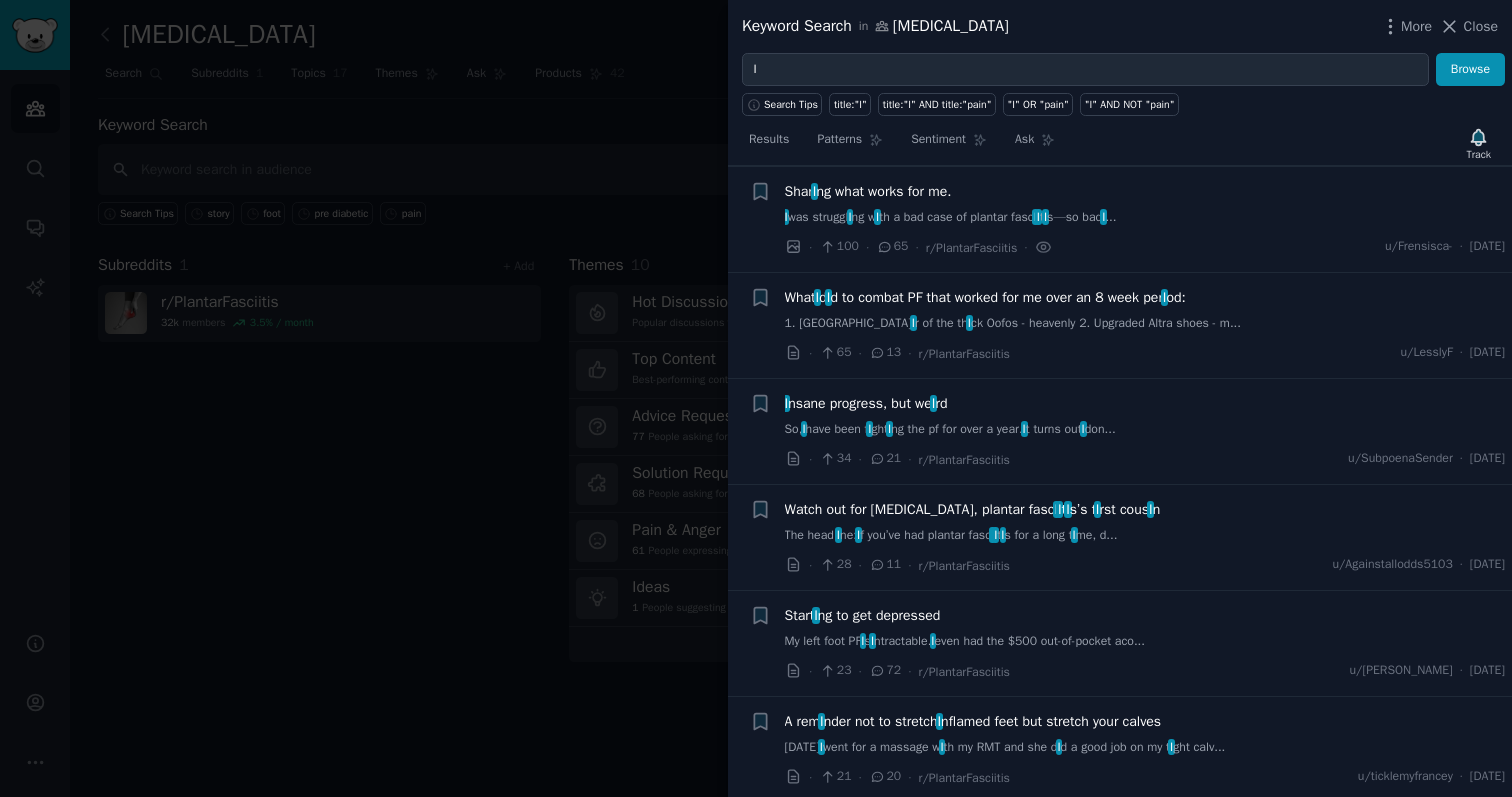 click on "1.  New pa I r of the th I ck Oofos - heavenly
2.  Upgraded Altra shoes - m..." at bounding box center [1145, 324] 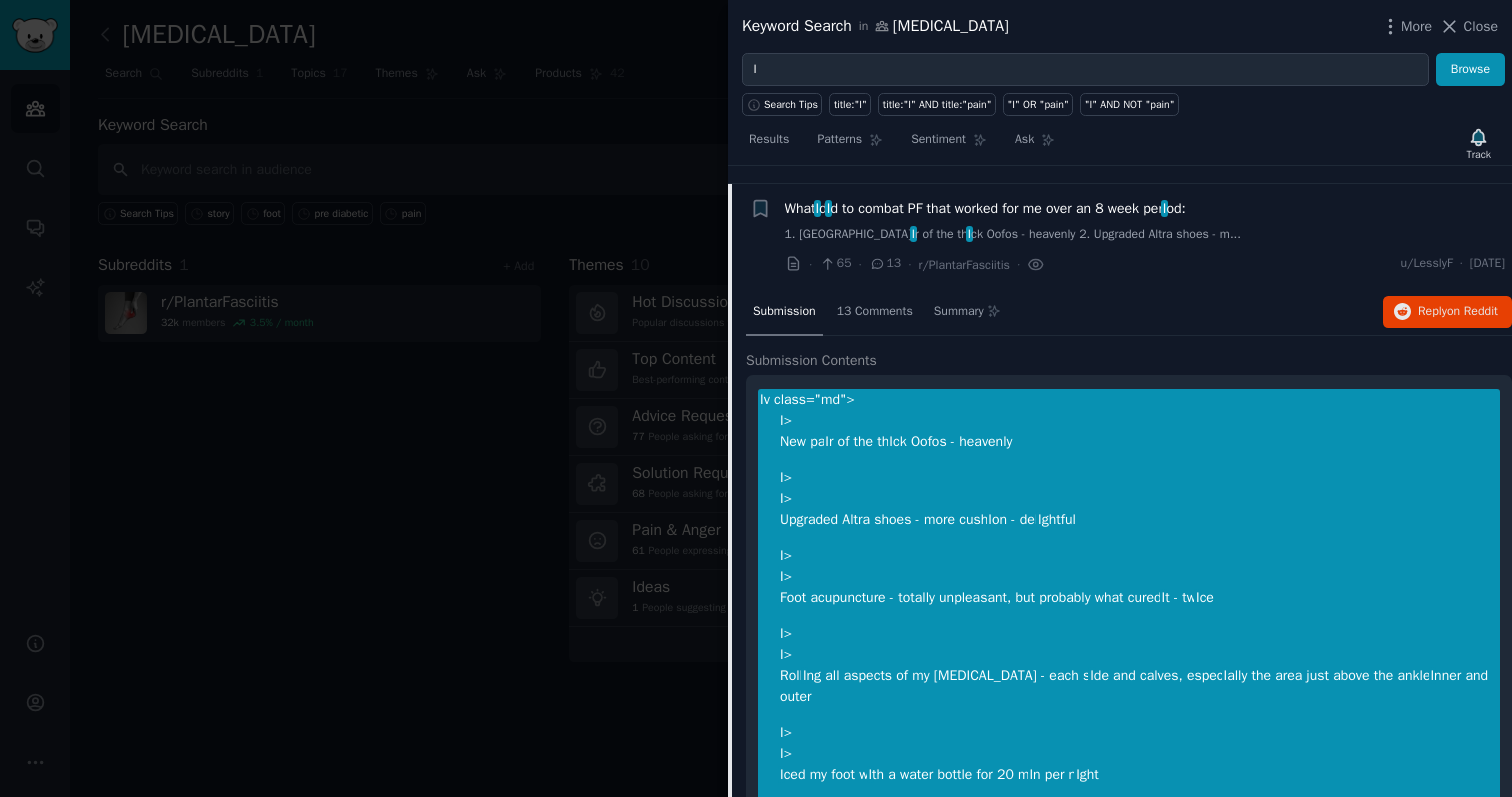 scroll, scrollTop: 349, scrollLeft: 0, axis: vertical 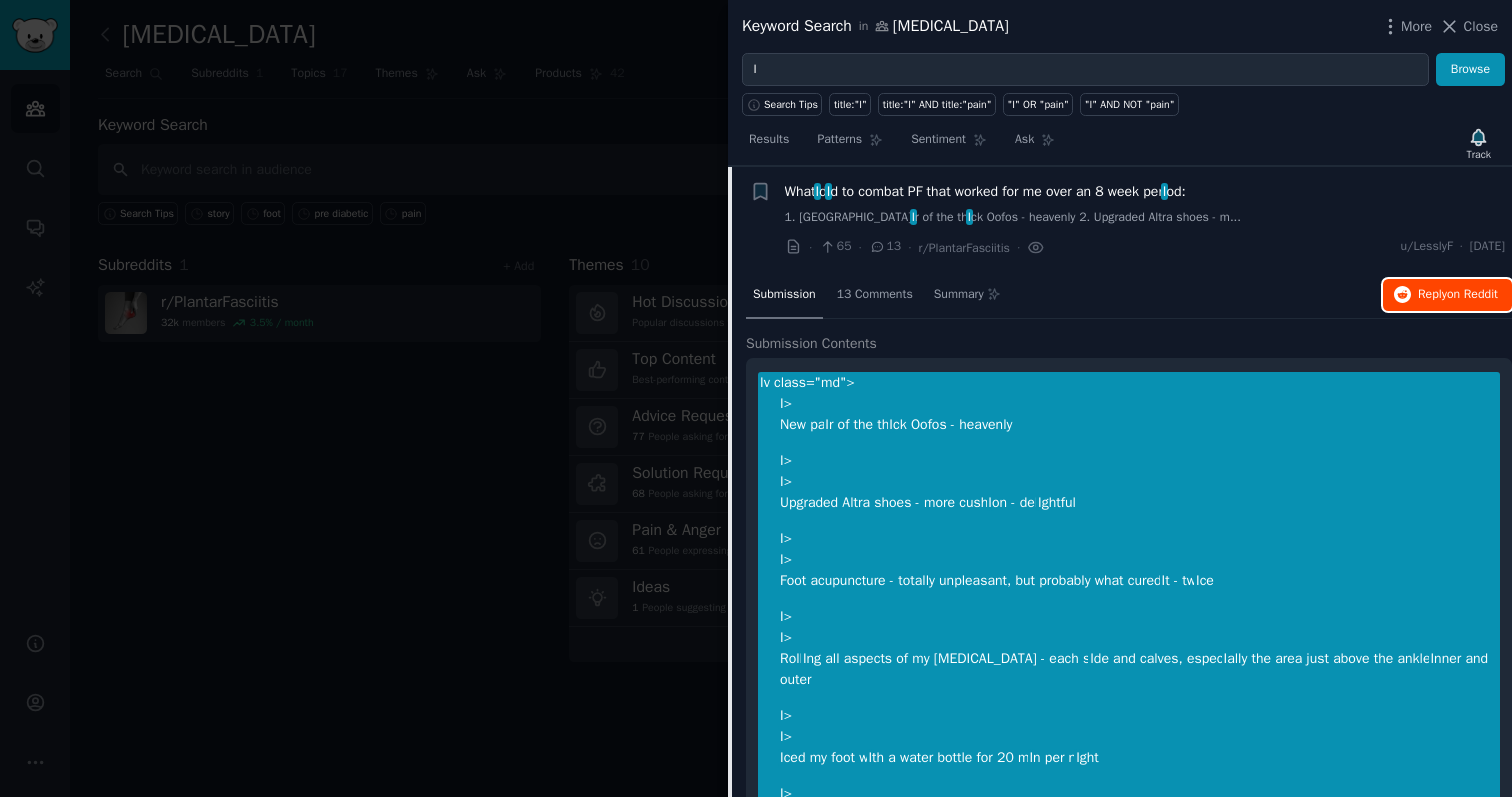 click on "Reply  on Reddit" at bounding box center [1447, 295] 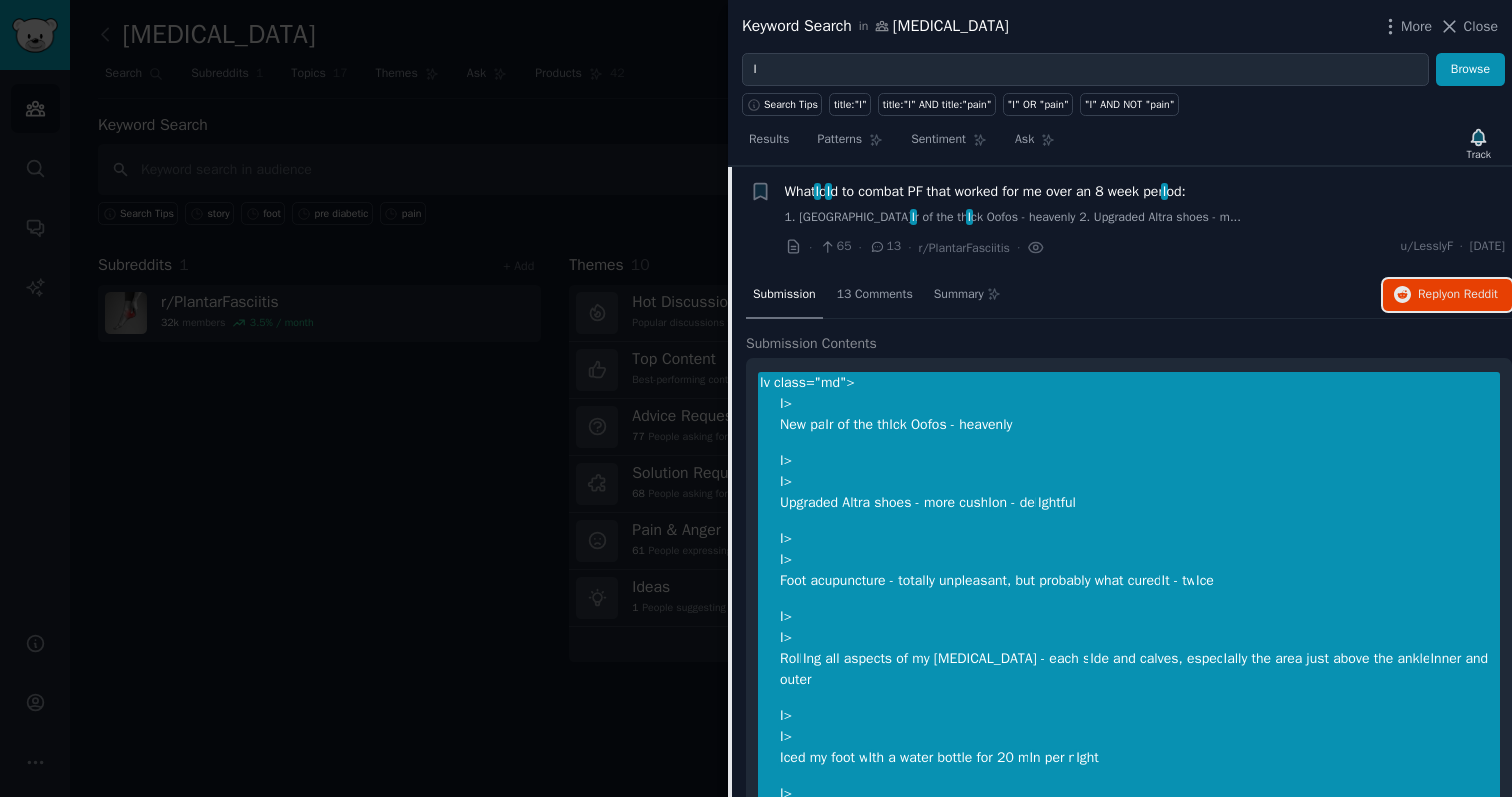 scroll, scrollTop: 367, scrollLeft: 0, axis: vertical 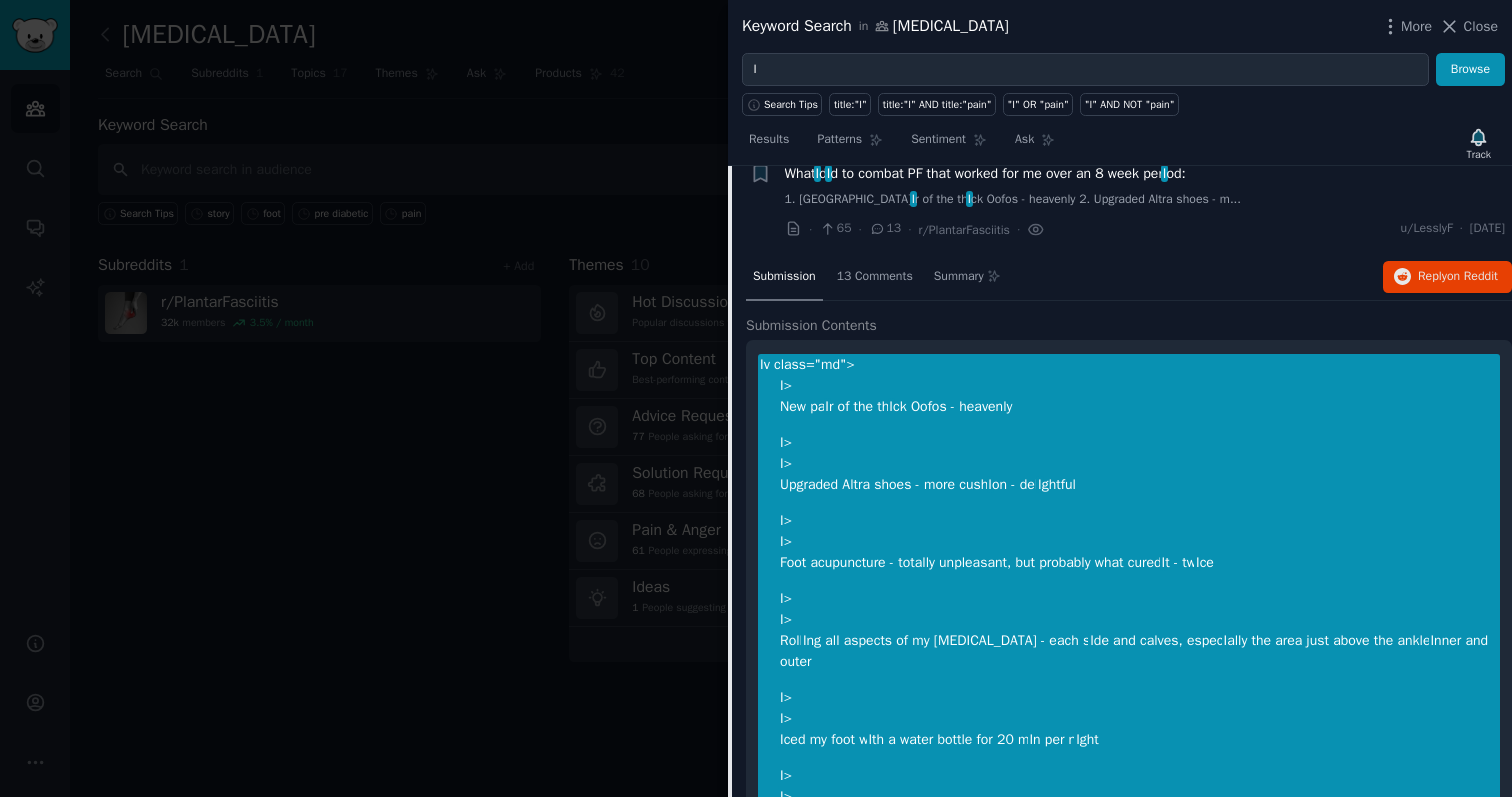 click on "1.  New pa I r of the th I ck Oofos - heavenly
2.  Upgraded Altra shoes - m..." at bounding box center (1145, 200) 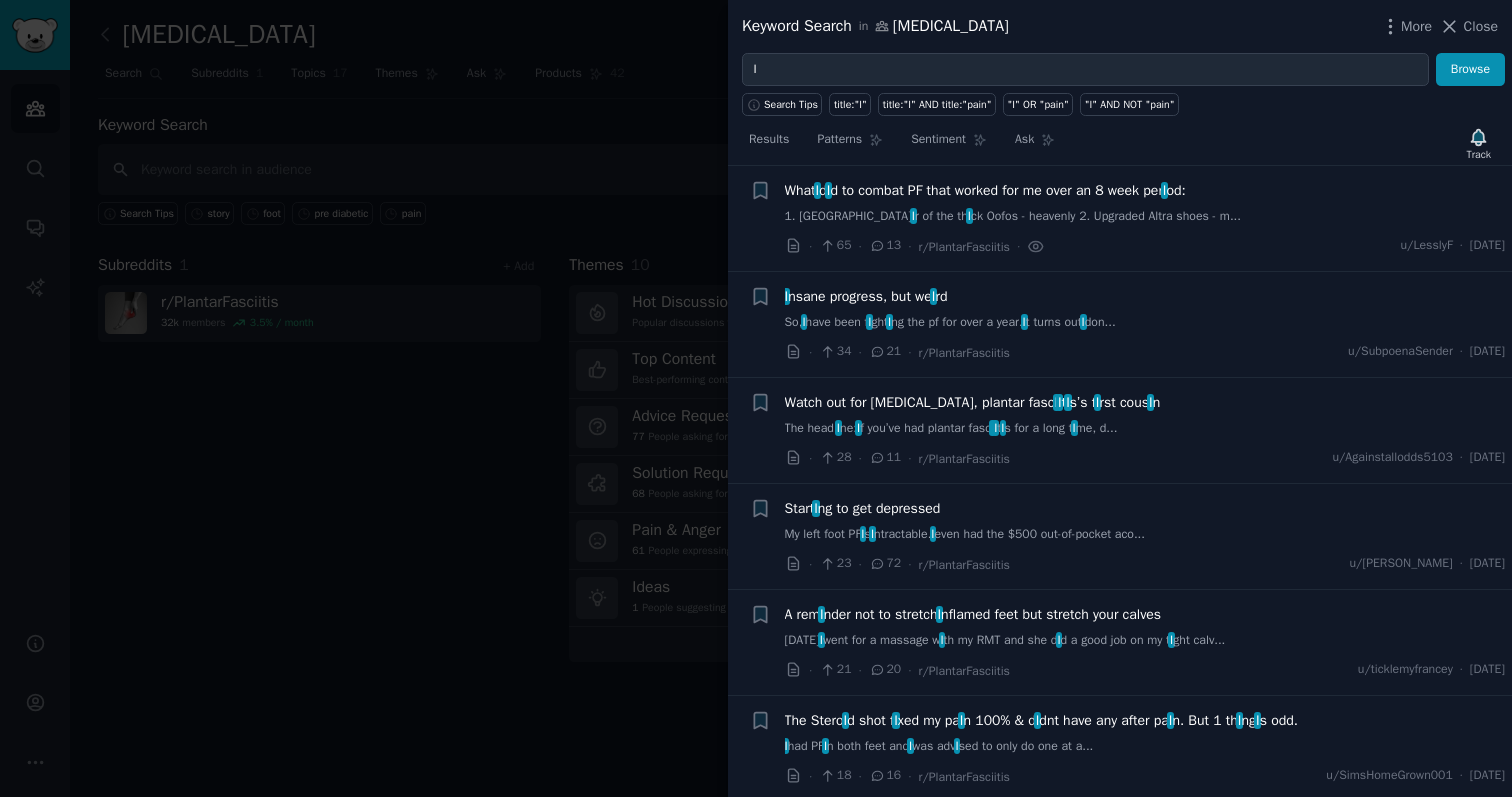 scroll, scrollTop: 349, scrollLeft: 0, axis: vertical 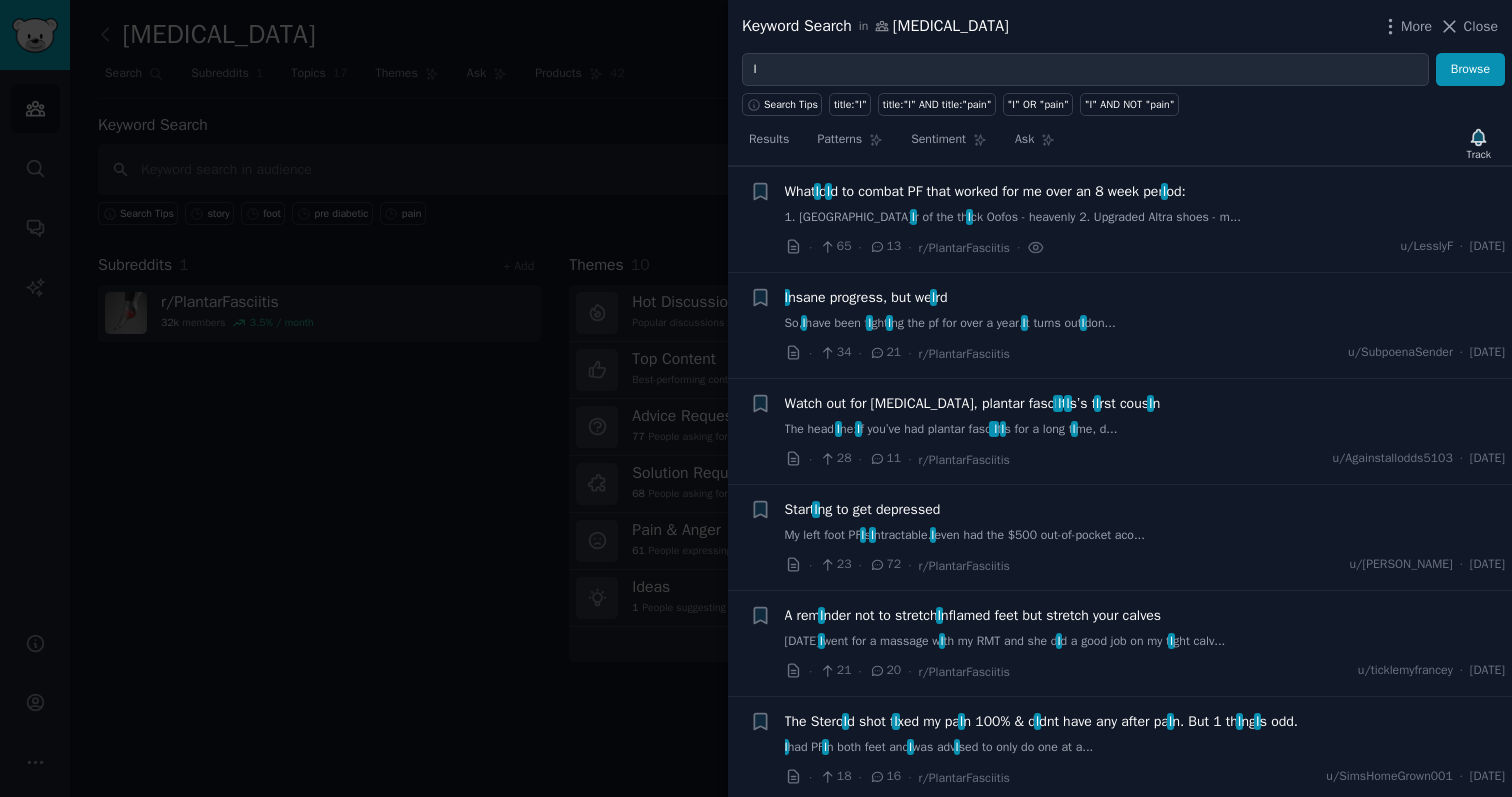 click on "So,  I  have been f I ght I ng the pf for over a year.  I t turns out  I  don..." at bounding box center [1145, 324] 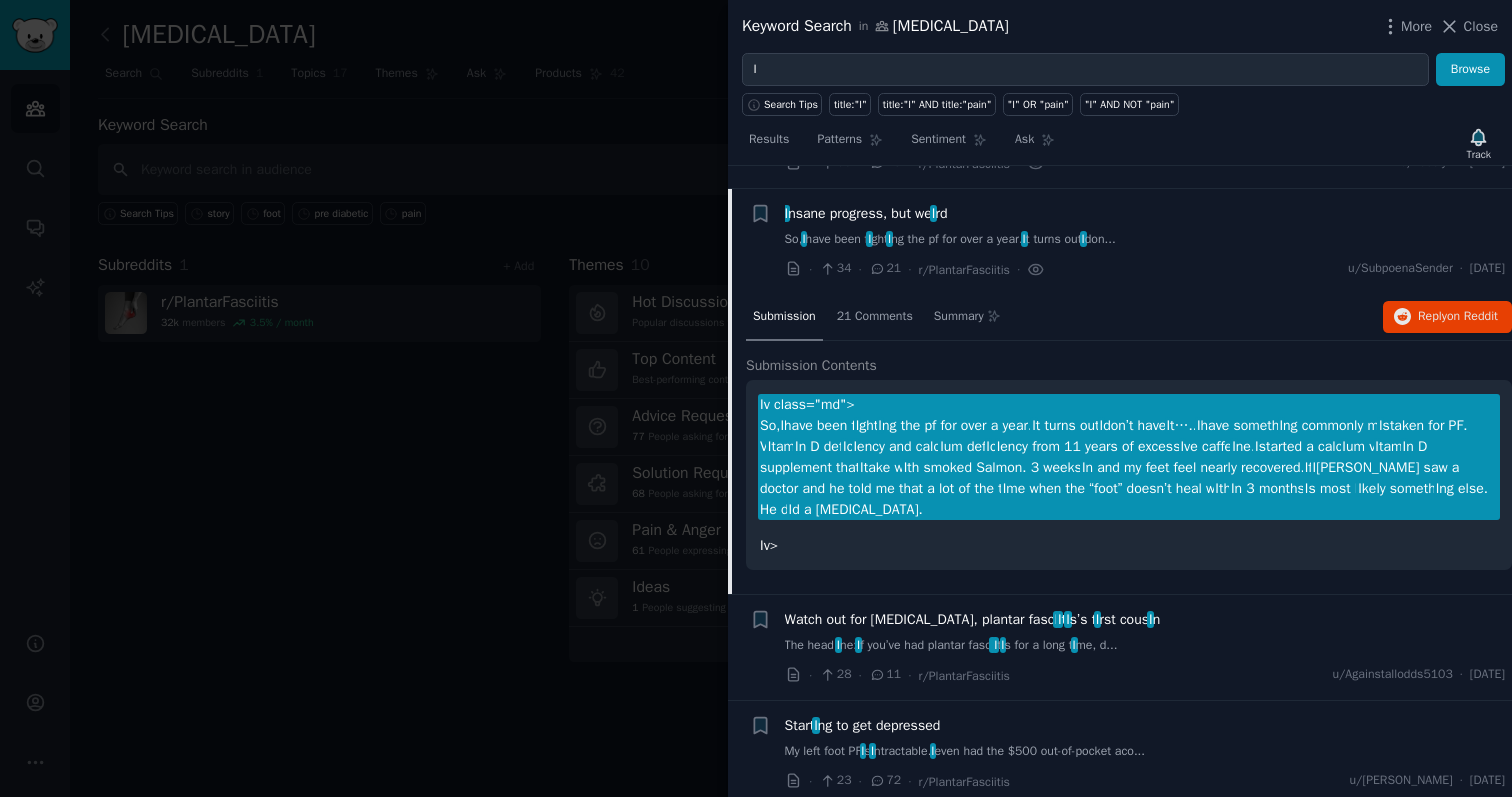 scroll, scrollTop: 455, scrollLeft: 0, axis: vertical 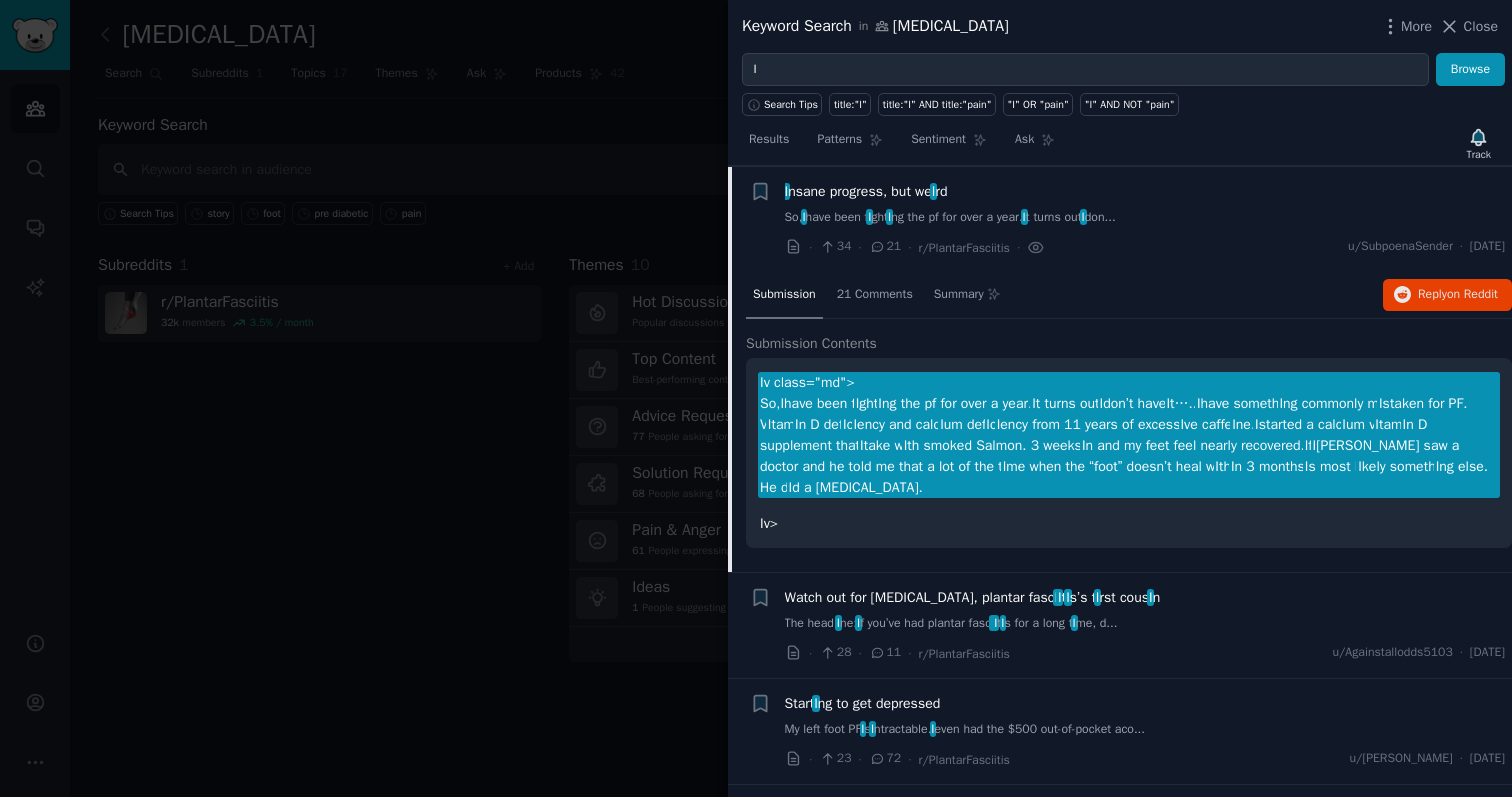 click on "So,  I  have been f I ght I ng the pf for over a year.  I t turns out  I  don..." at bounding box center (1145, 218) 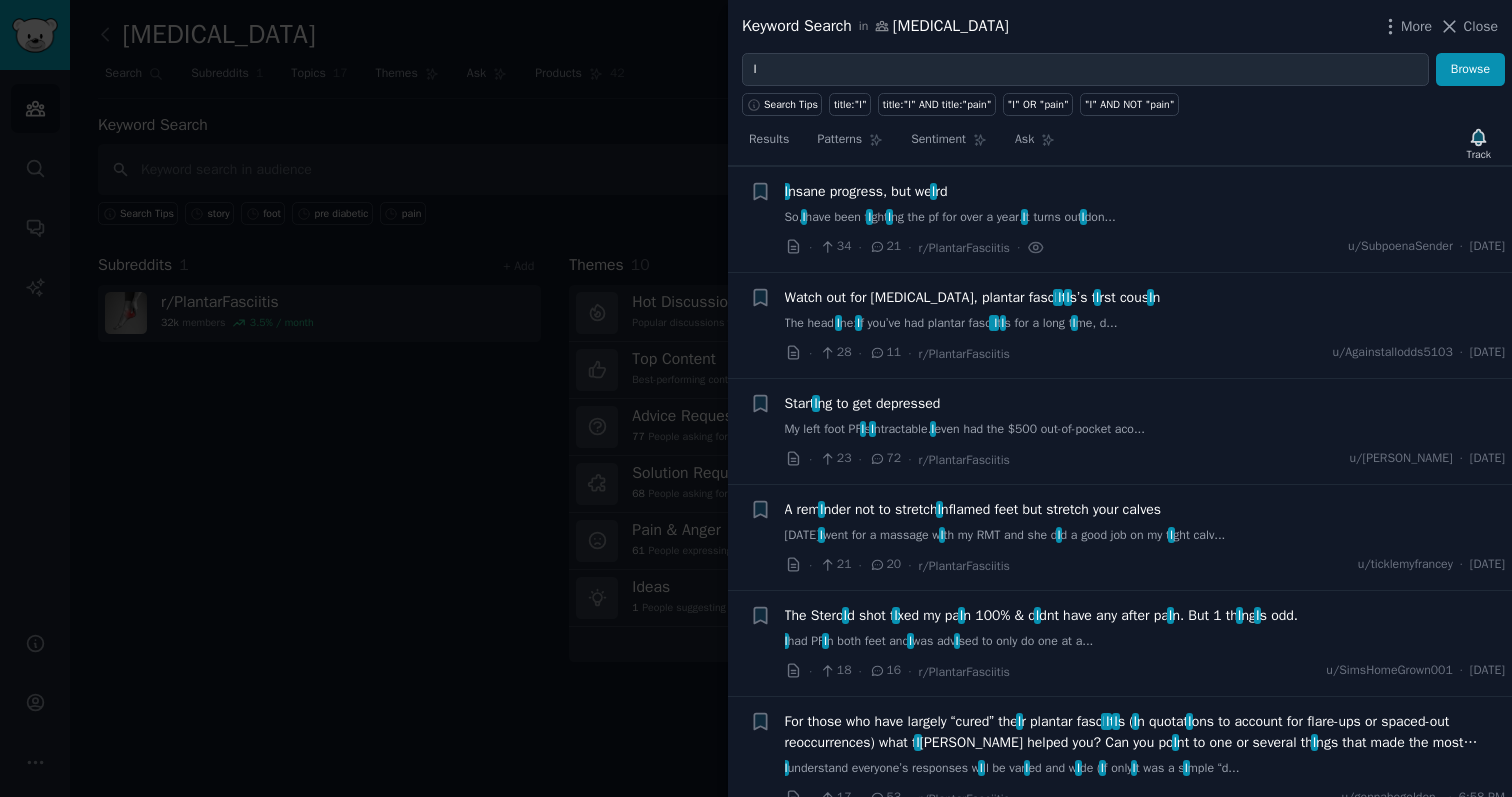 click on "The headl I ne:  I f you’ve had plantar fasc I I t I s for a long t I me, d..." at bounding box center (1145, 324) 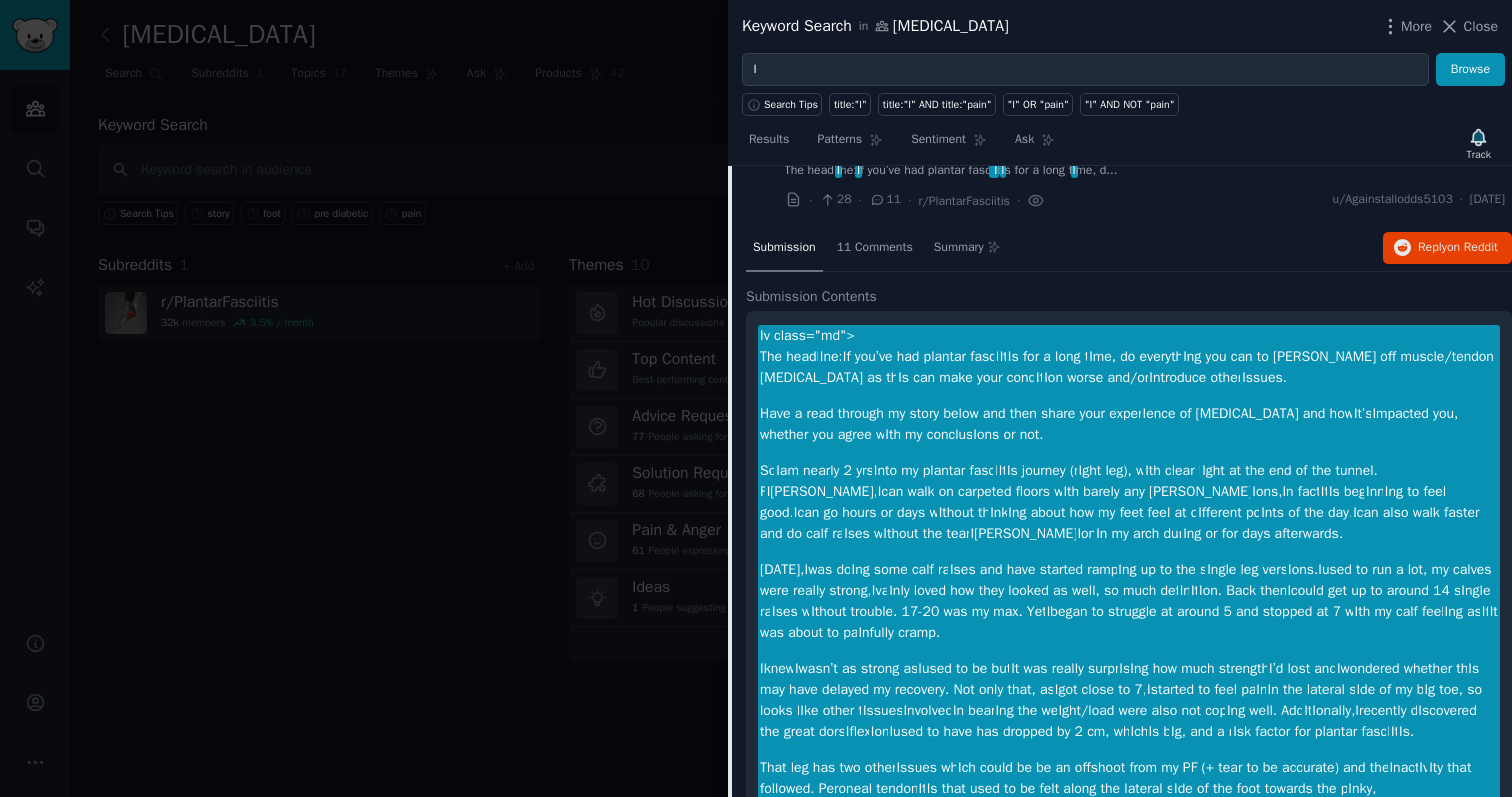 scroll, scrollTop: 584, scrollLeft: 0, axis: vertical 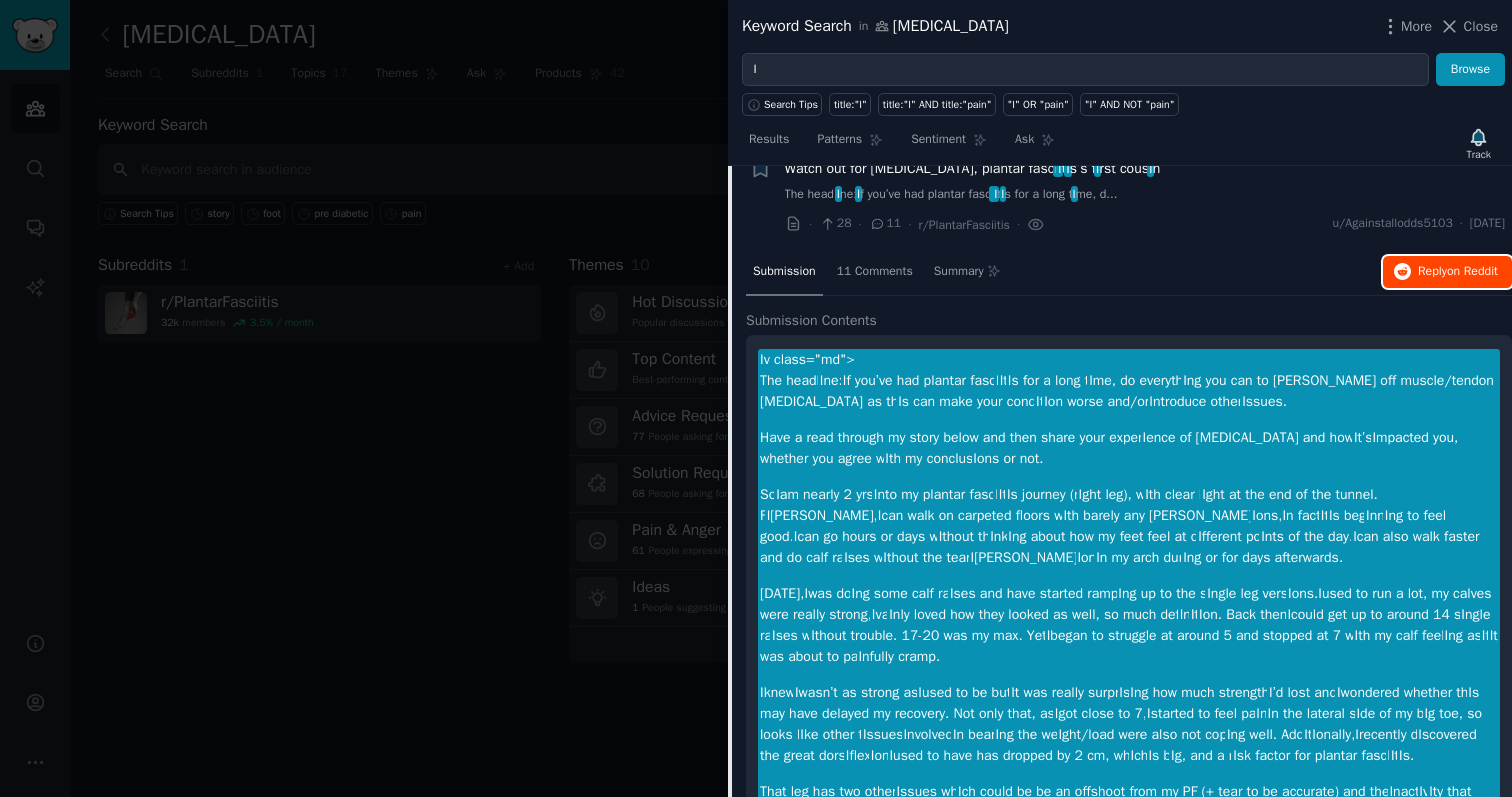 click on "on Reddit" at bounding box center (1472, 271) 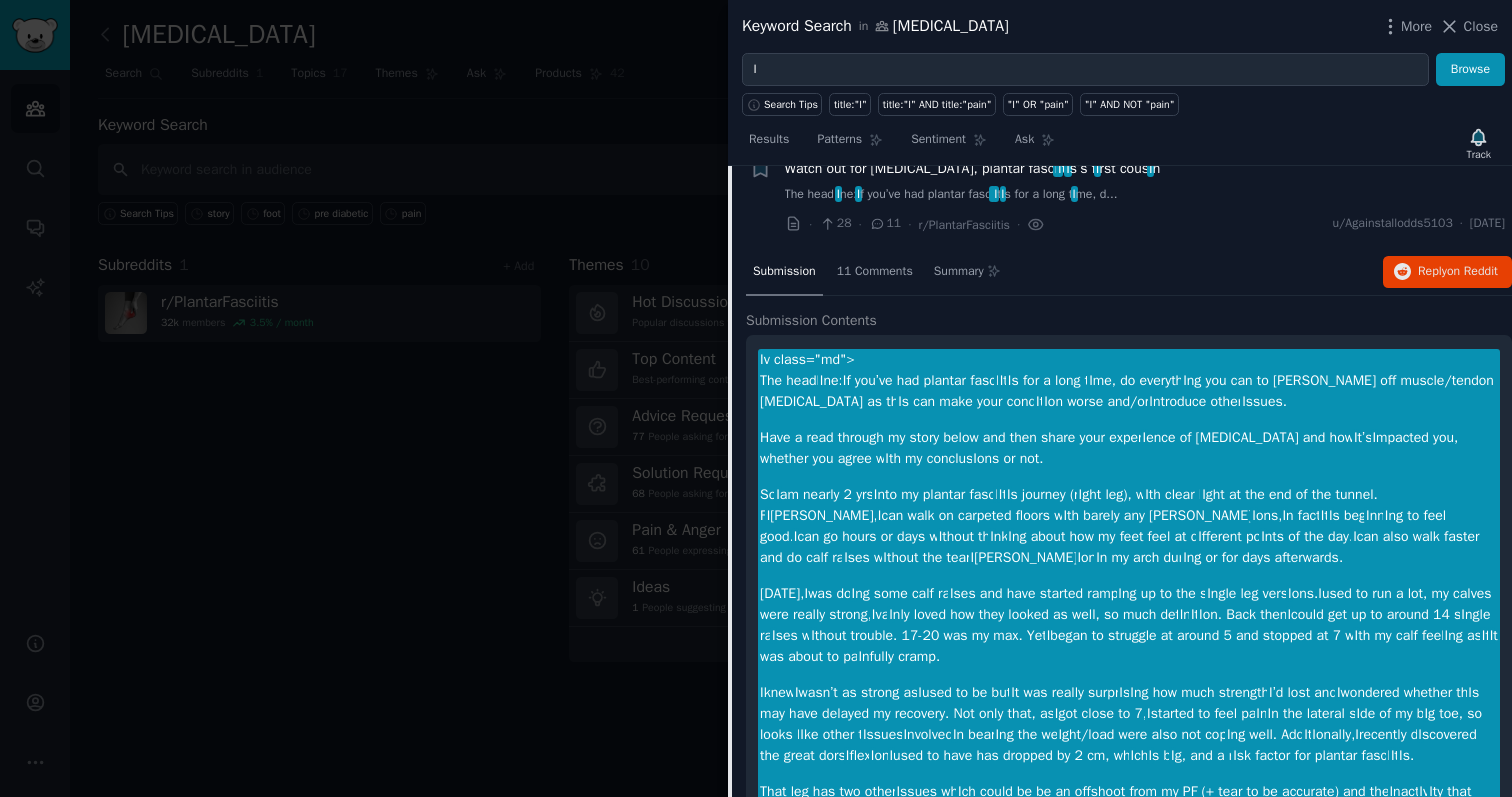 click on "The headl I ne:  I f you’ve had plantar fasc I I t I s for a long t I me, do everyth I ng you can to [PERSON_NAME] off muscle/tendon [MEDICAL_DATA] as th I s can make your cond I t I on worse and/or  I ntroduce other  I ssues." 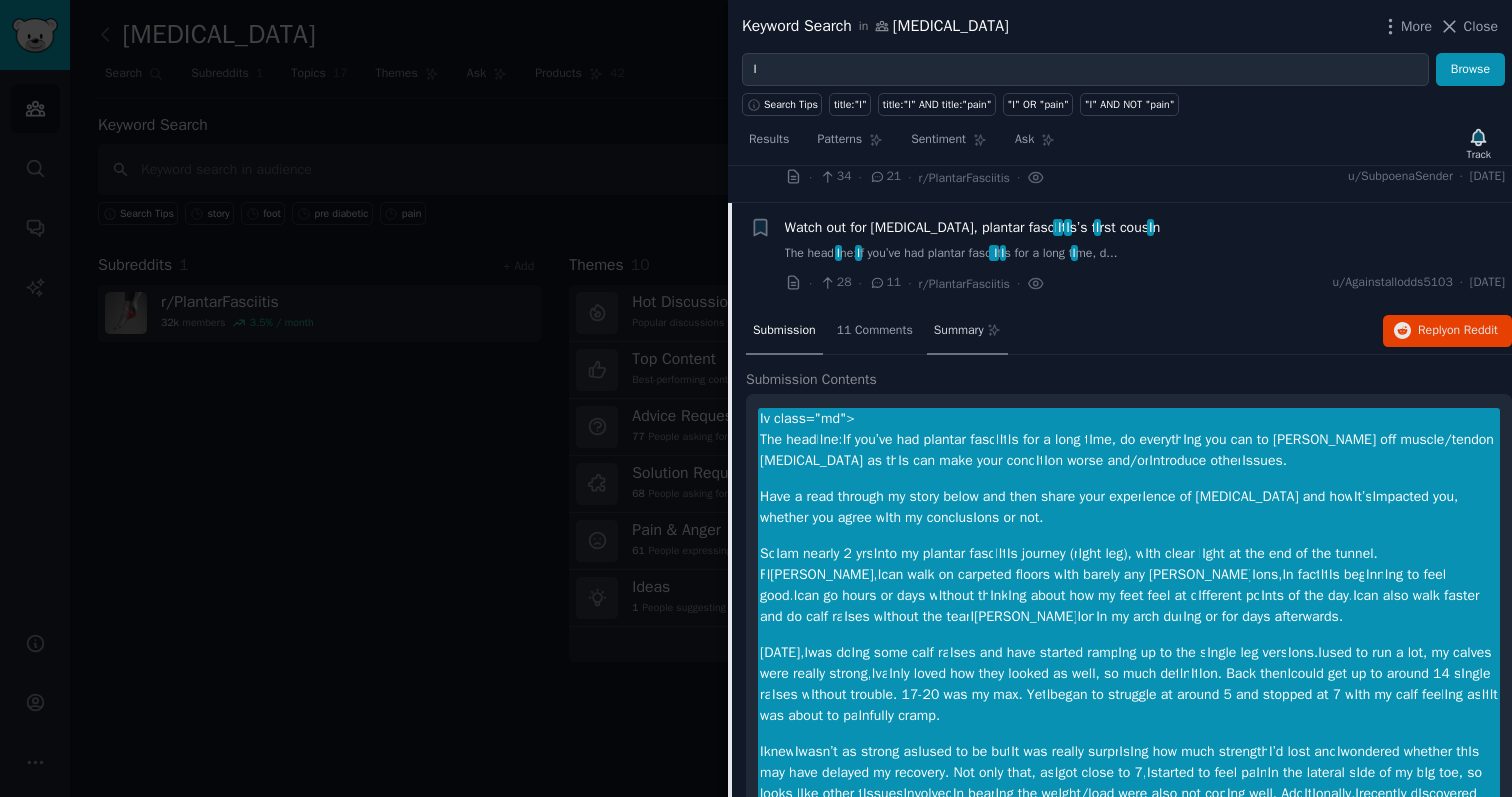 click on "r/PlantarFasciitis" at bounding box center (963, 284) 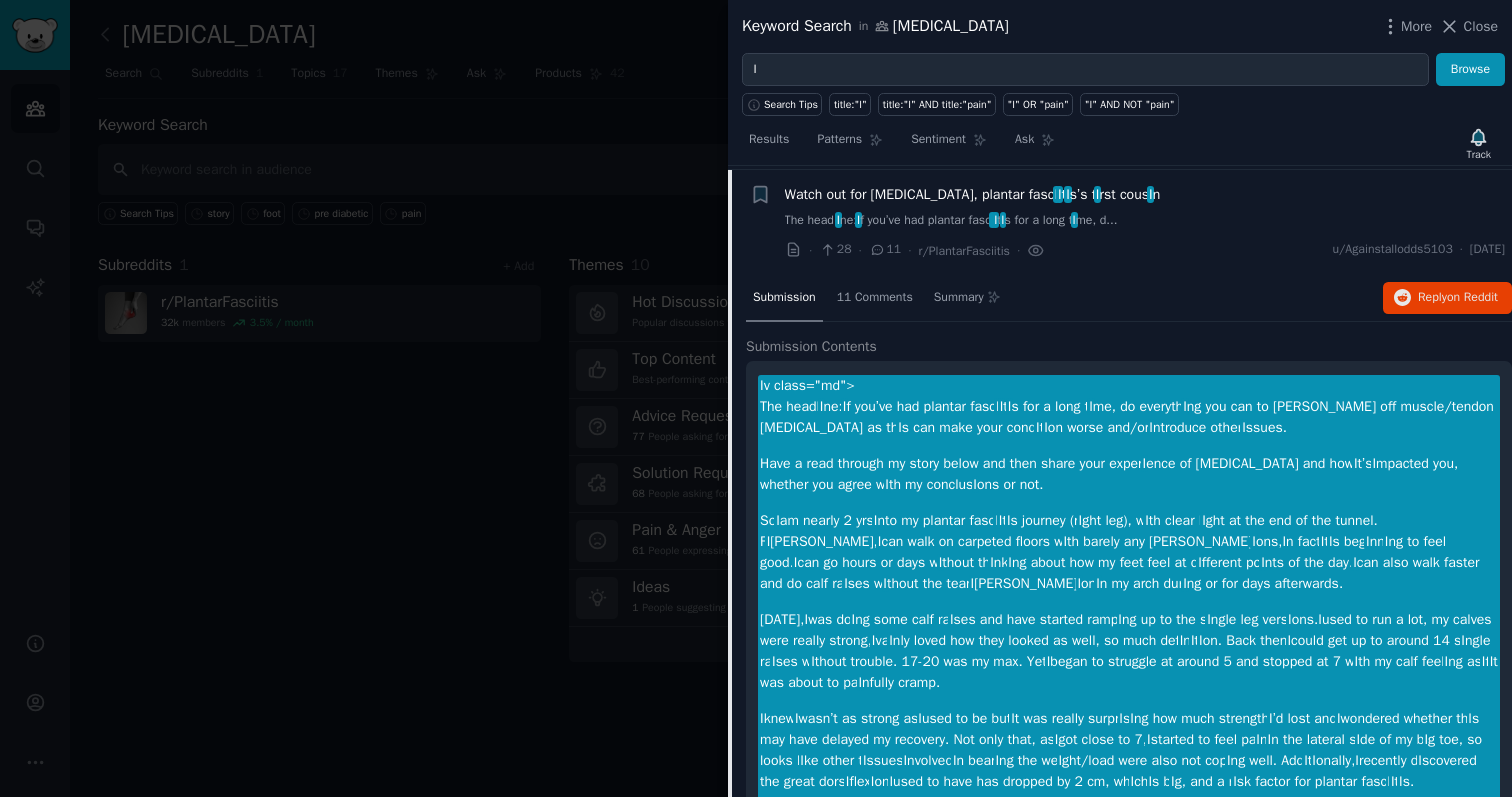 click on "The headl I ne:  I f you’ve had plantar fasc I I t I s for a long t I me, d..." at bounding box center [1145, 221] 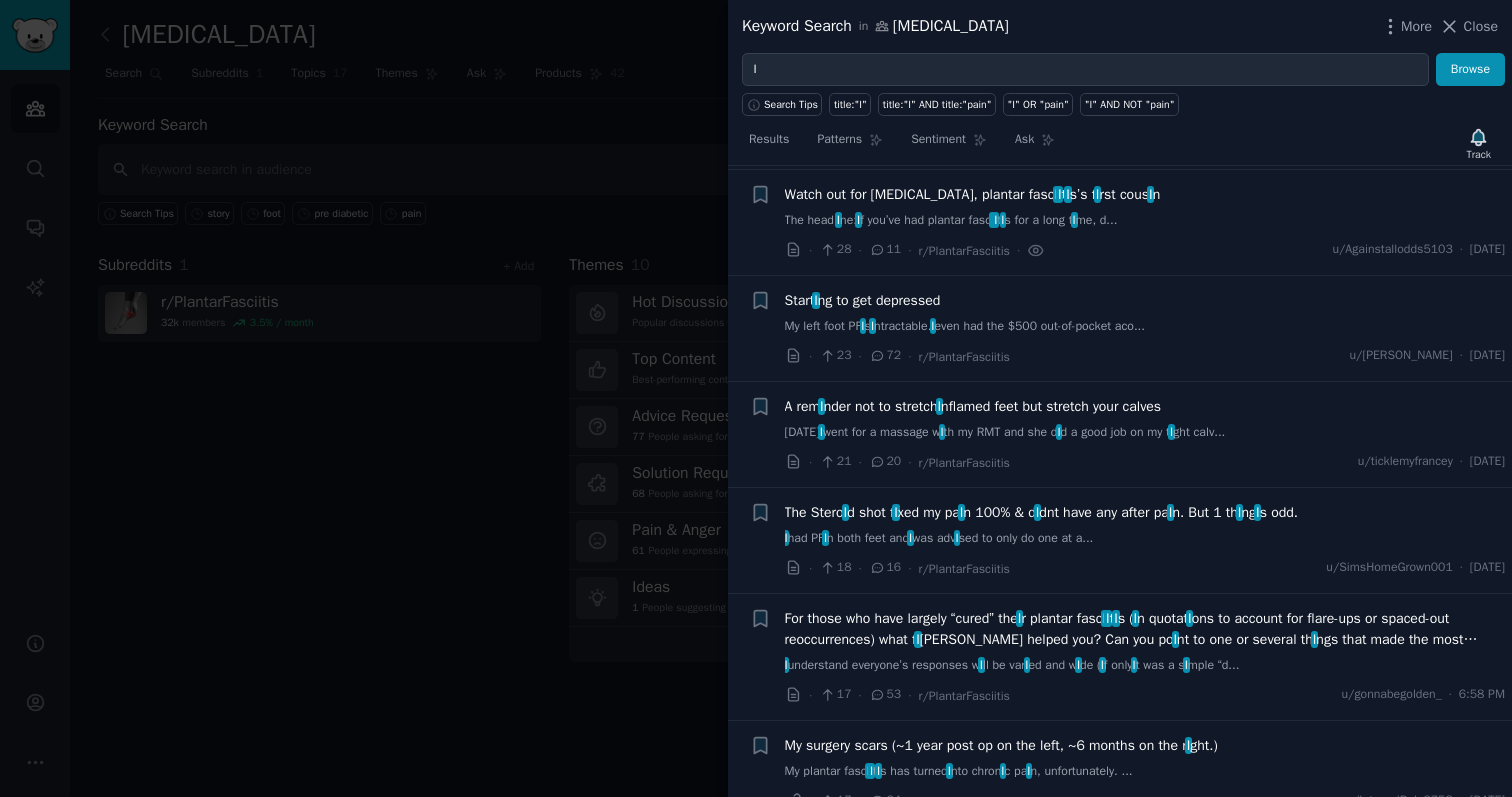 scroll, scrollTop: 561, scrollLeft: 0, axis: vertical 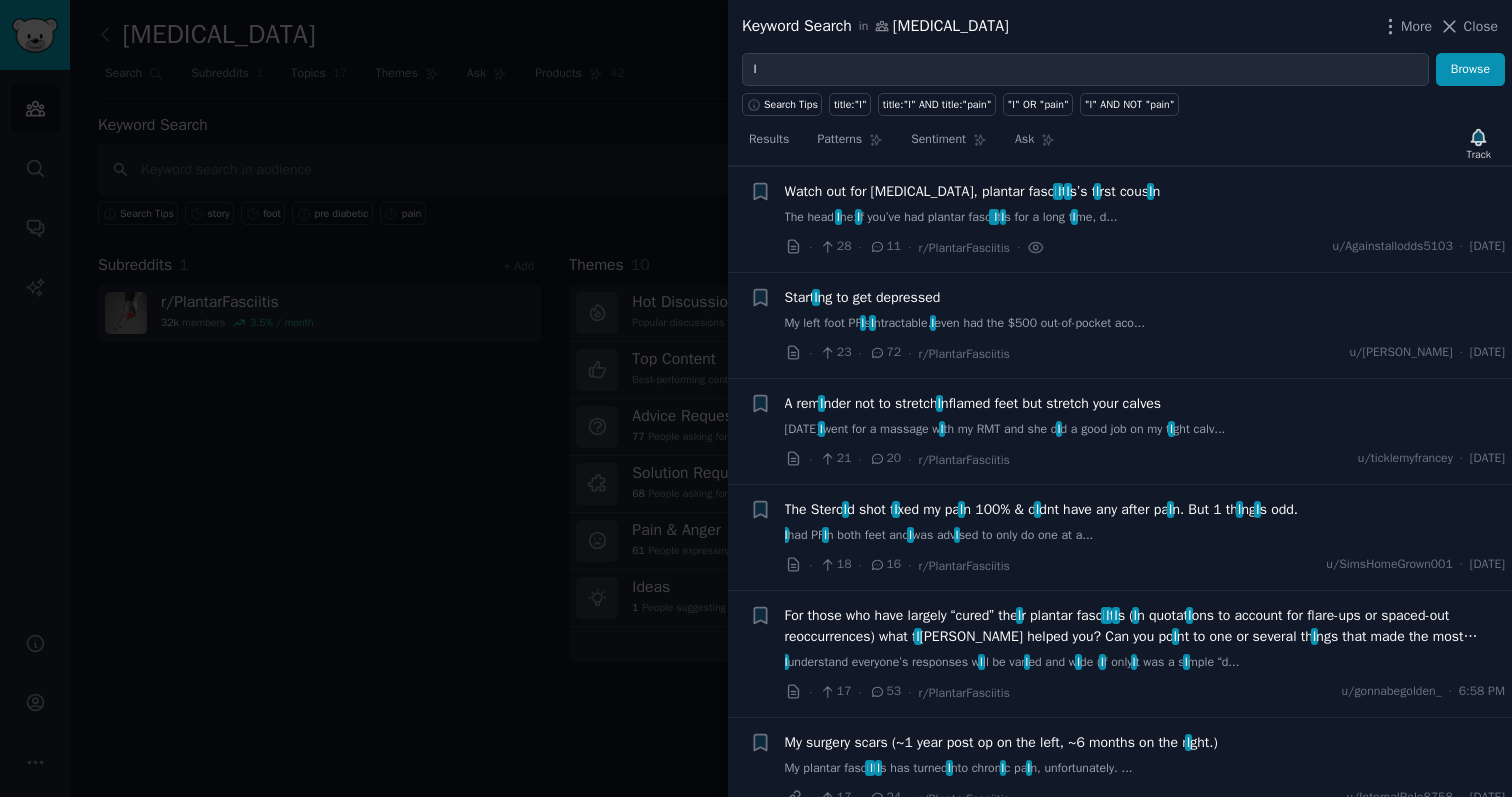 click on "My left foot PF  I s  I ntractable.  I  even had the $500 out-of-pocket aco..." at bounding box center [1145, 324] 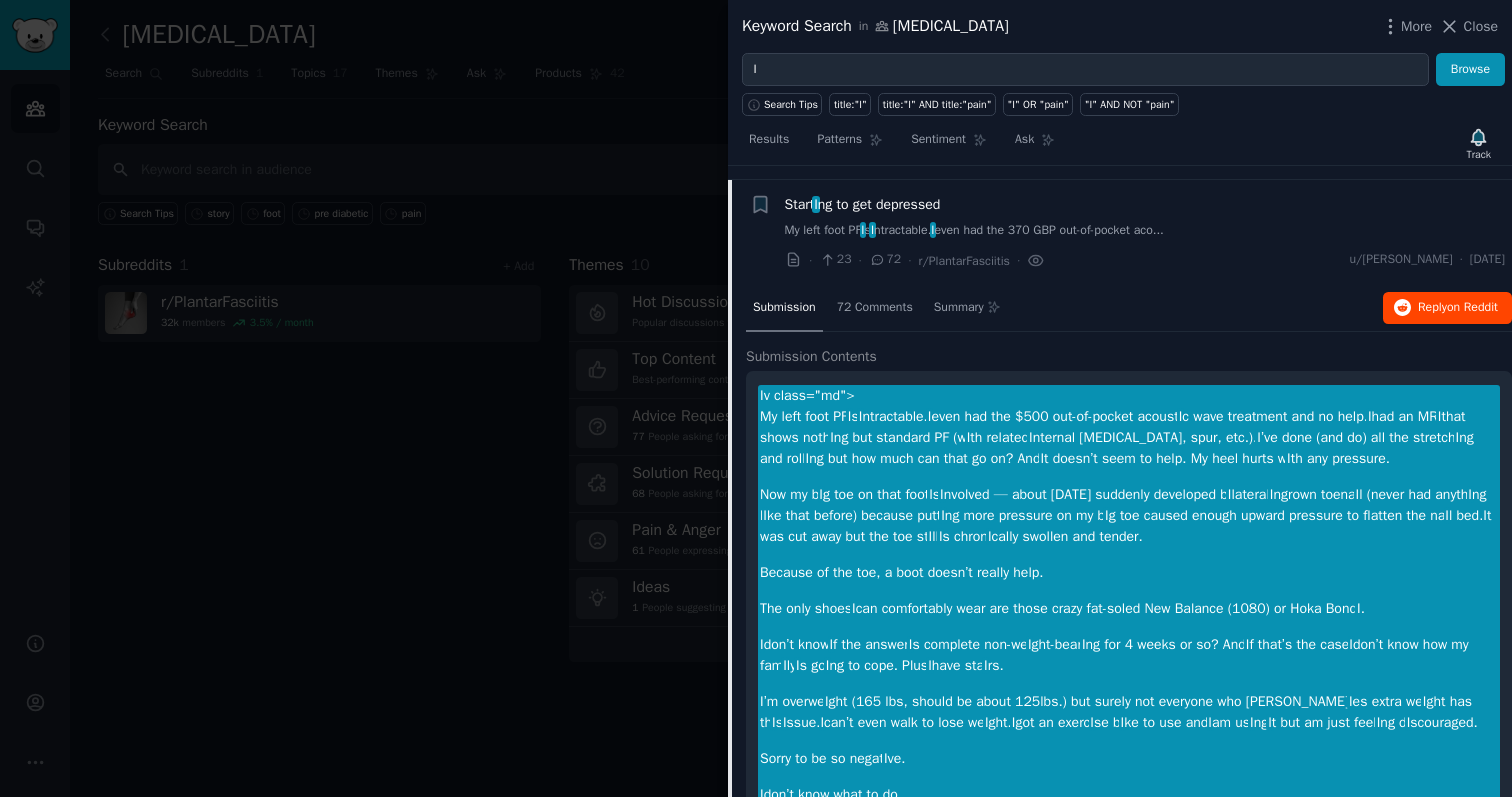 scroll, scrollTop: 667, scrollLeft: 0, axis: vertical 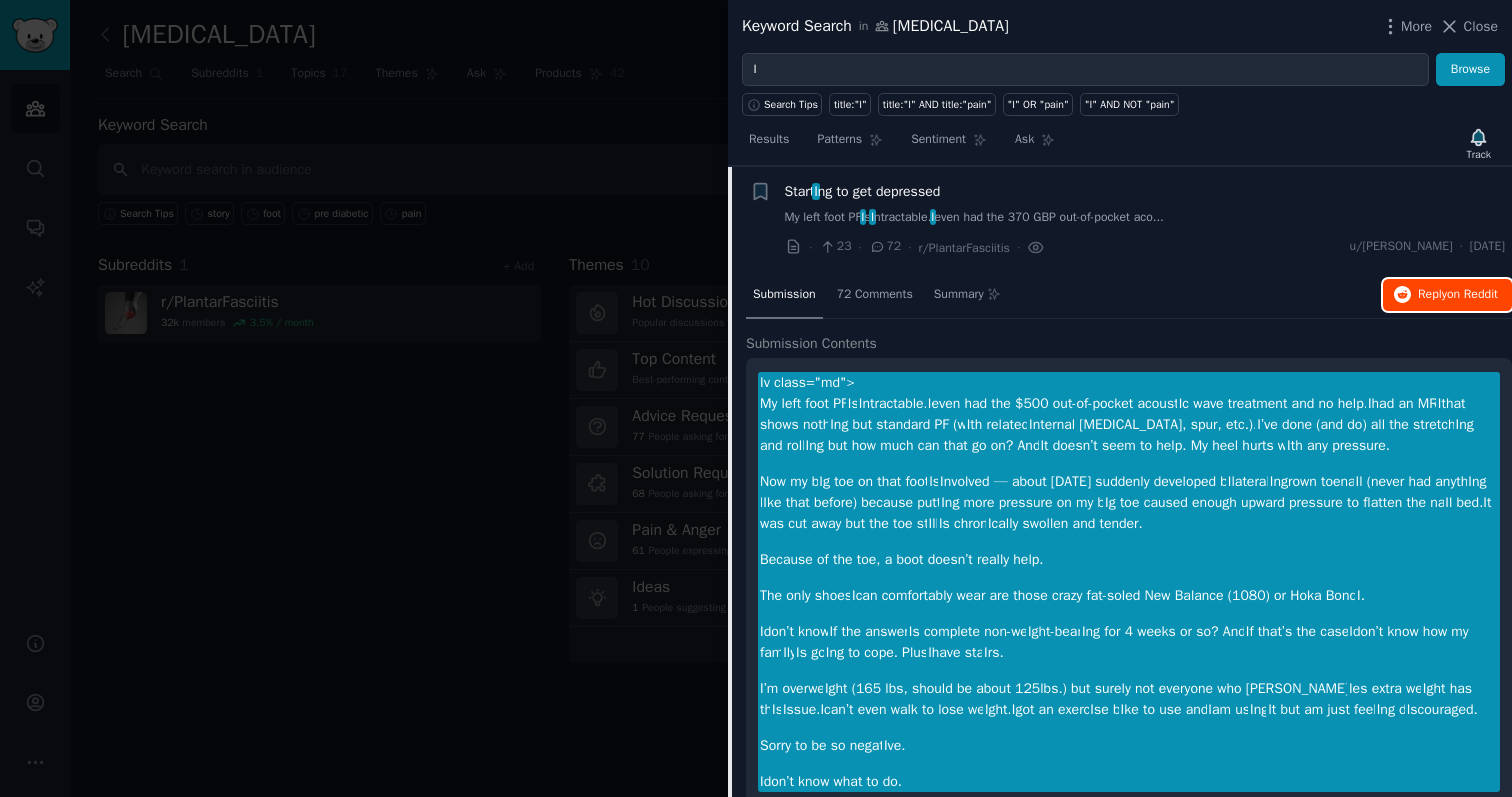 click on "on Reddit" at bounding box center (1472, 294) 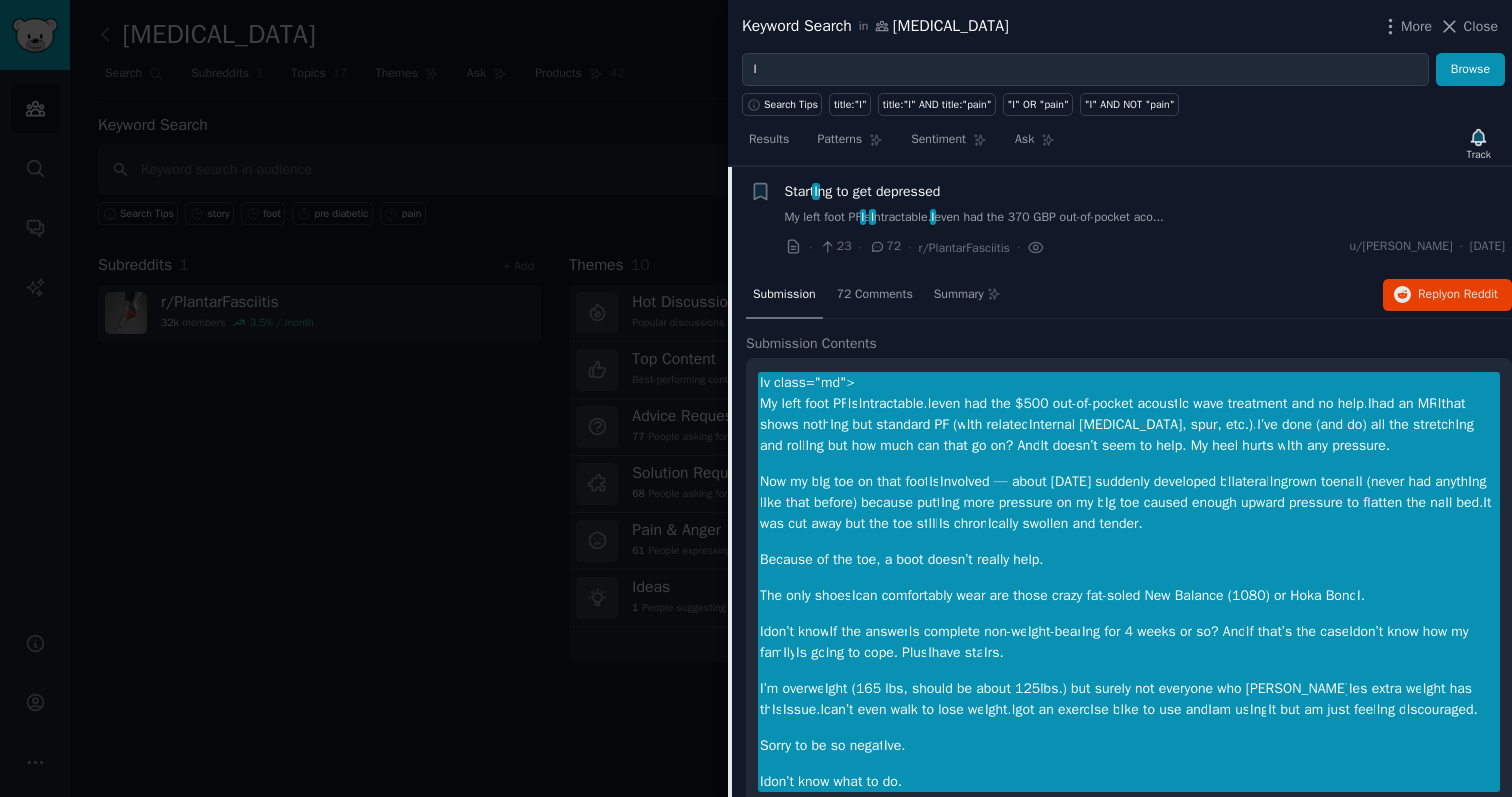click on "My left foot PF  I s  I ntractable.  I  even had the 370 GBP out-of-pocket aco..." at bounding box center (1145, 218) 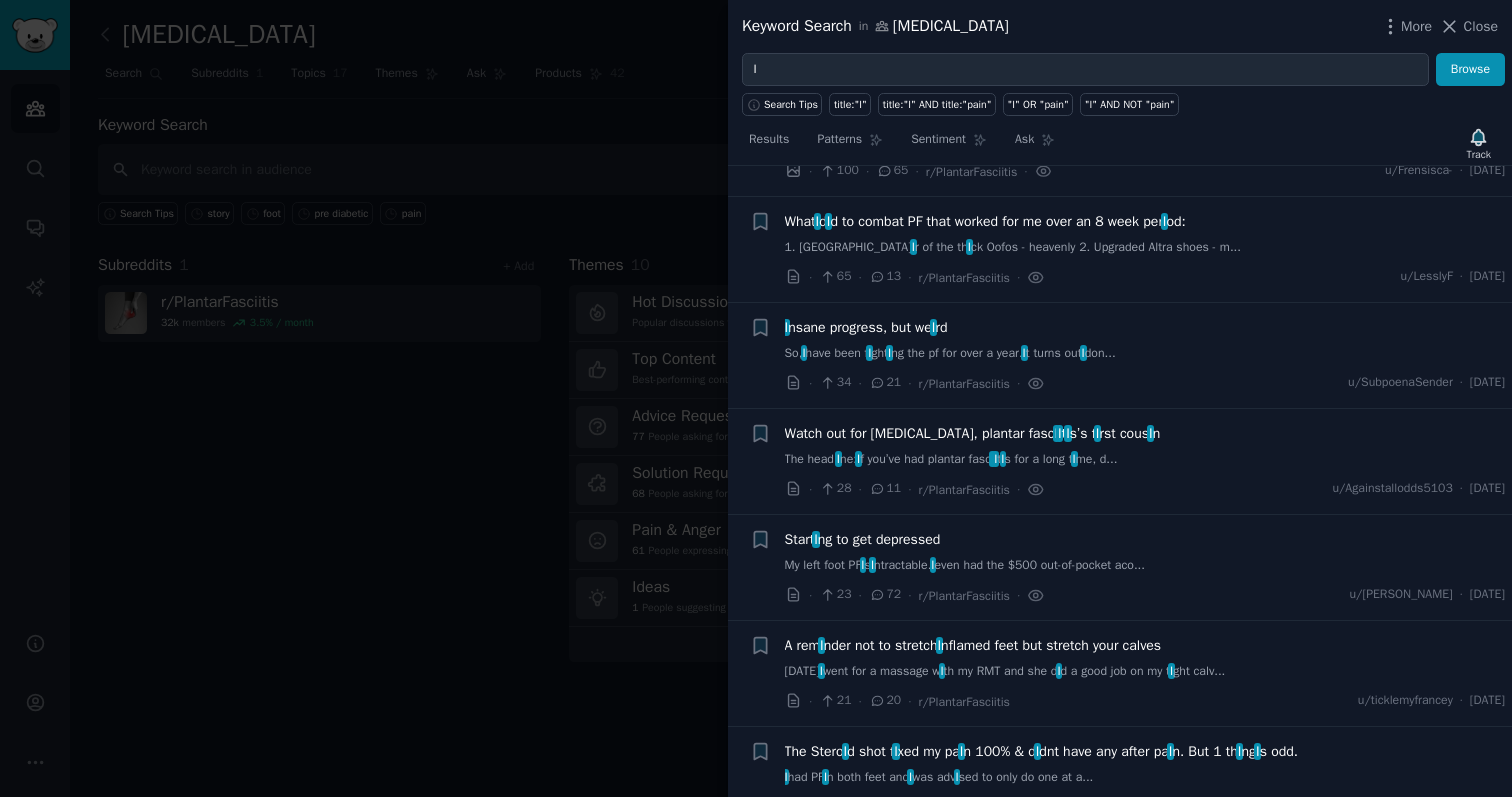 scroll, scrollTop: 0, scrollLeft: 0, axis: both 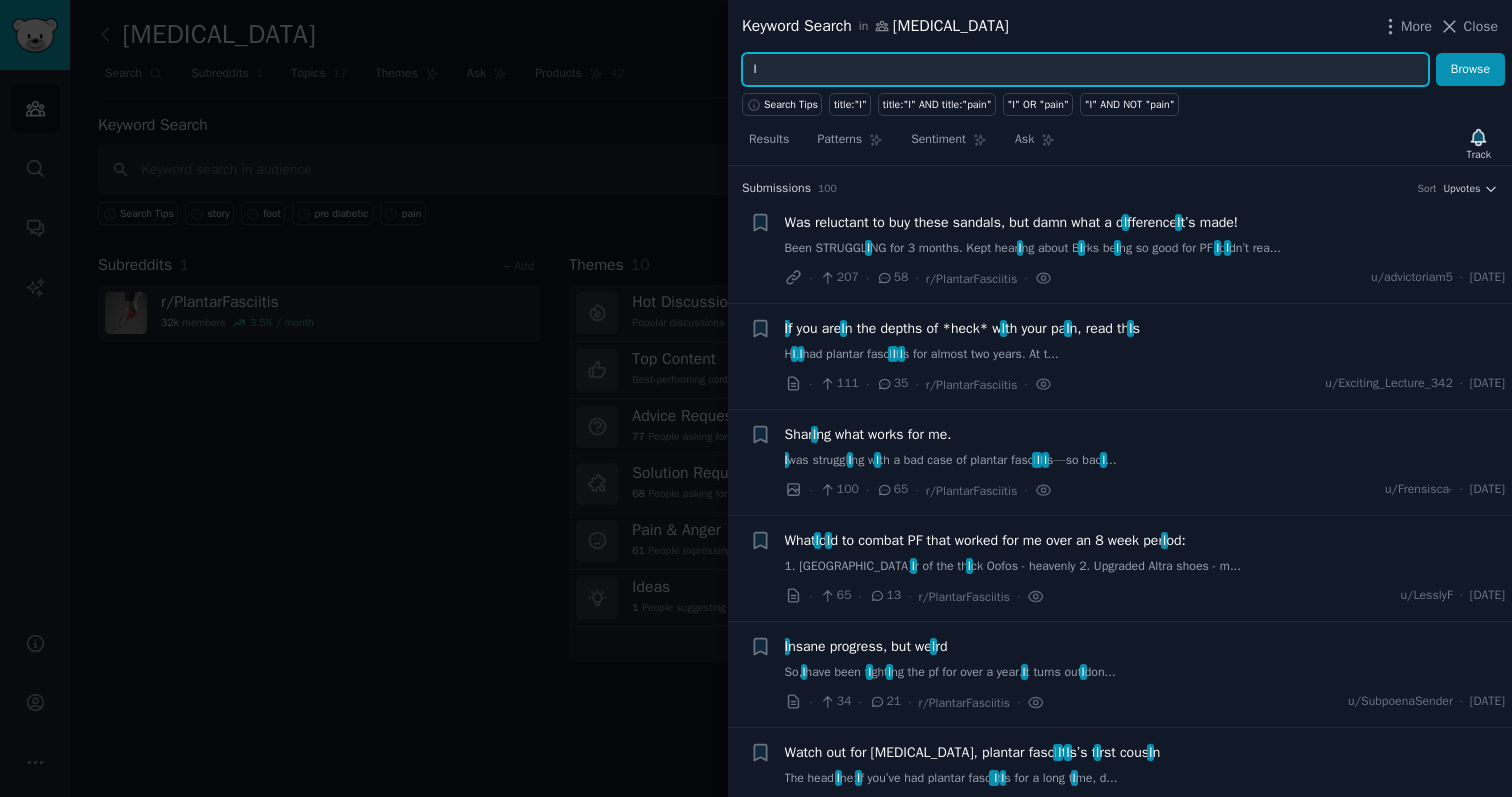 click on "I" at bounding box center (1085, 70) 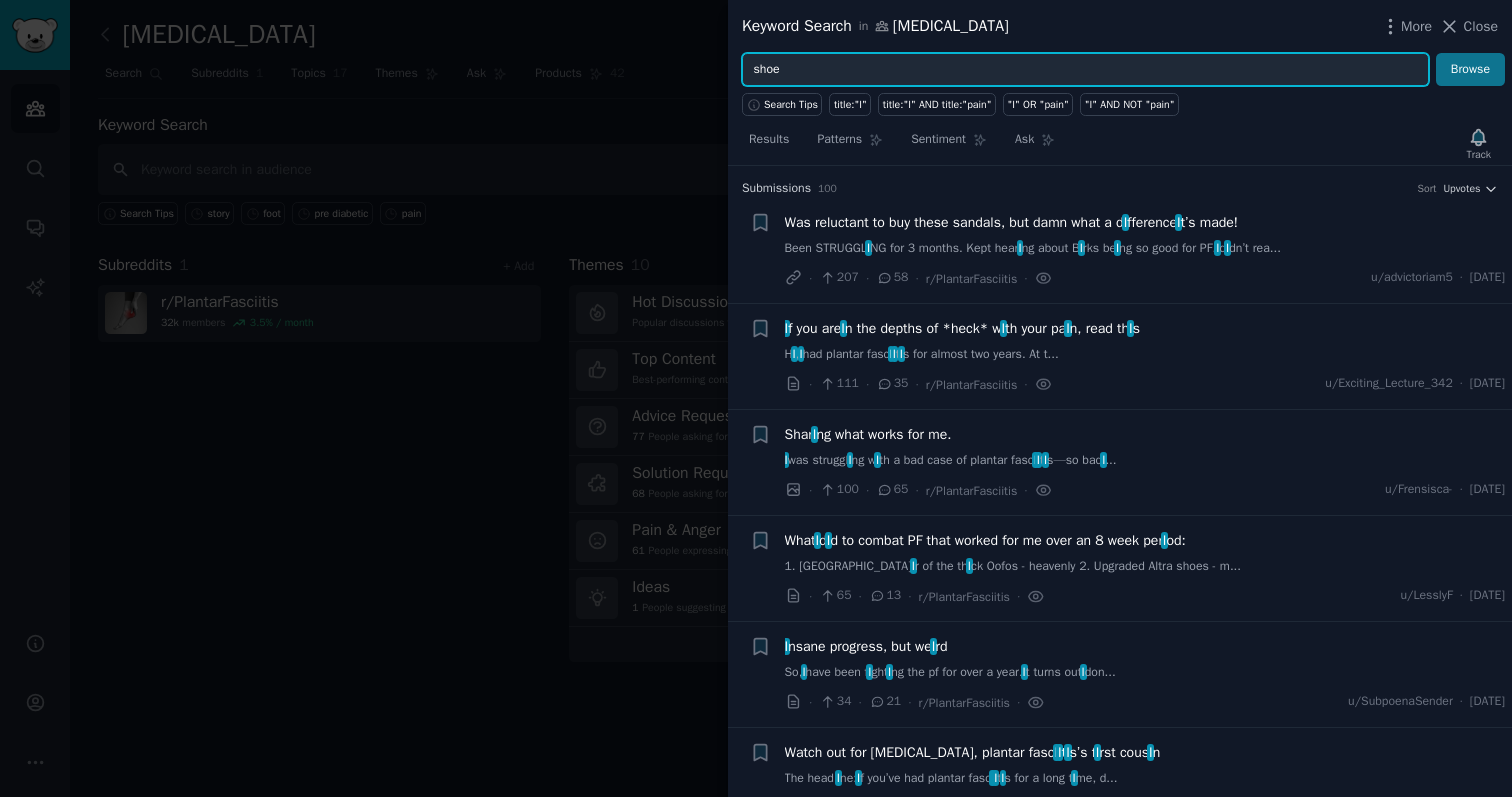 type on "shoe" 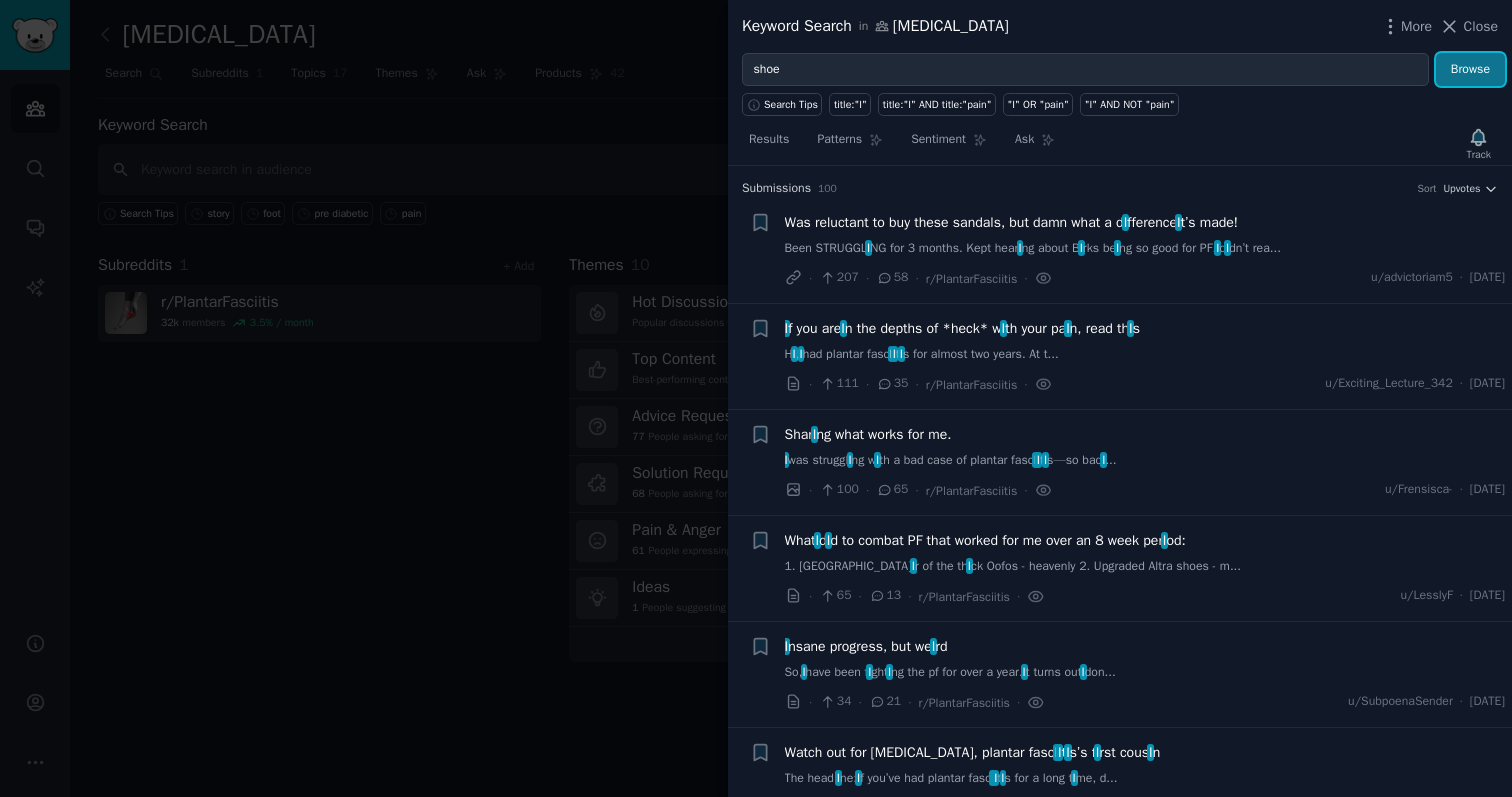 click on "Browse" at bounding box center (1470, 70) 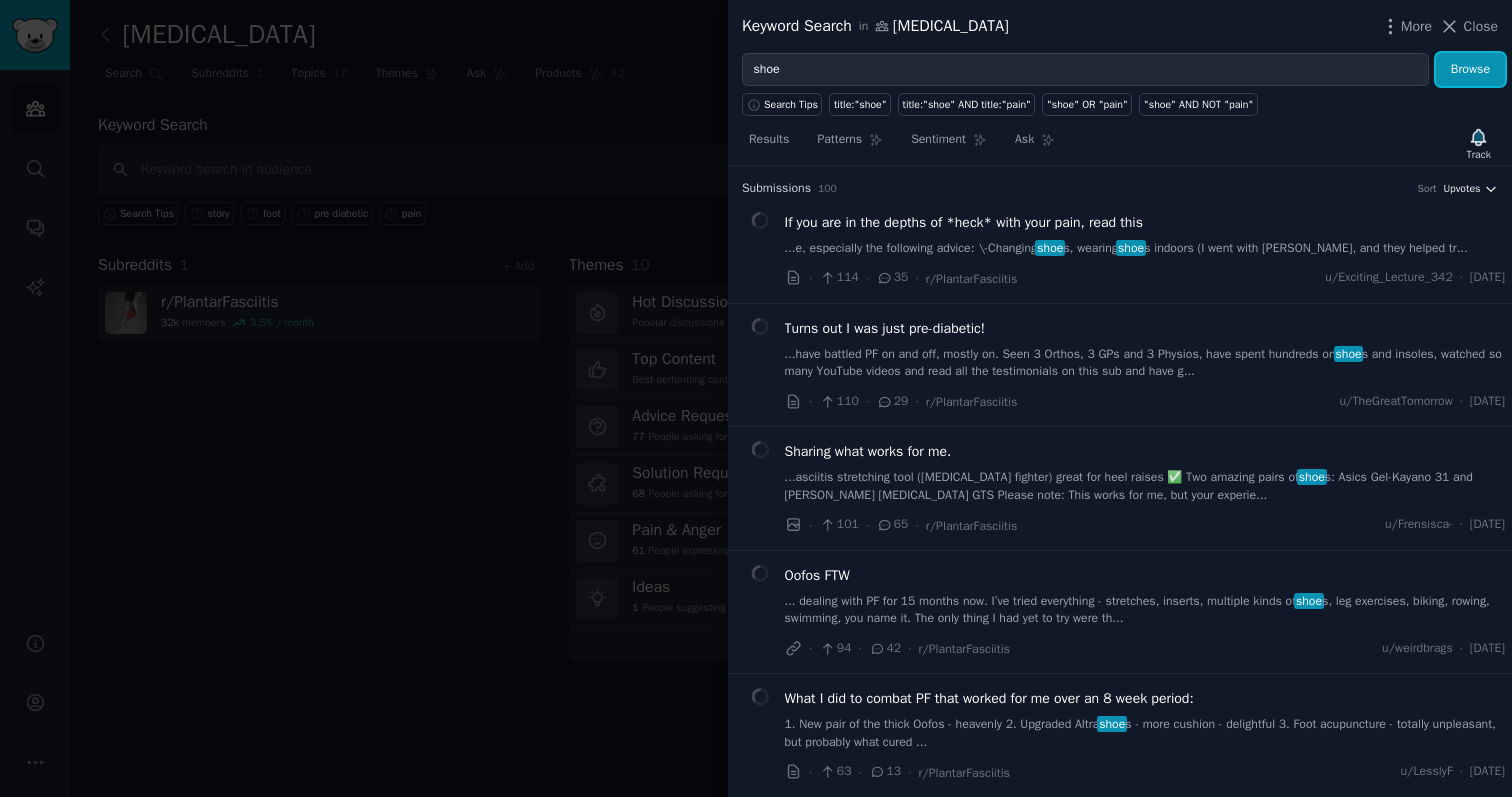 click on "Upvotes" at bounding box center (1461, 189) 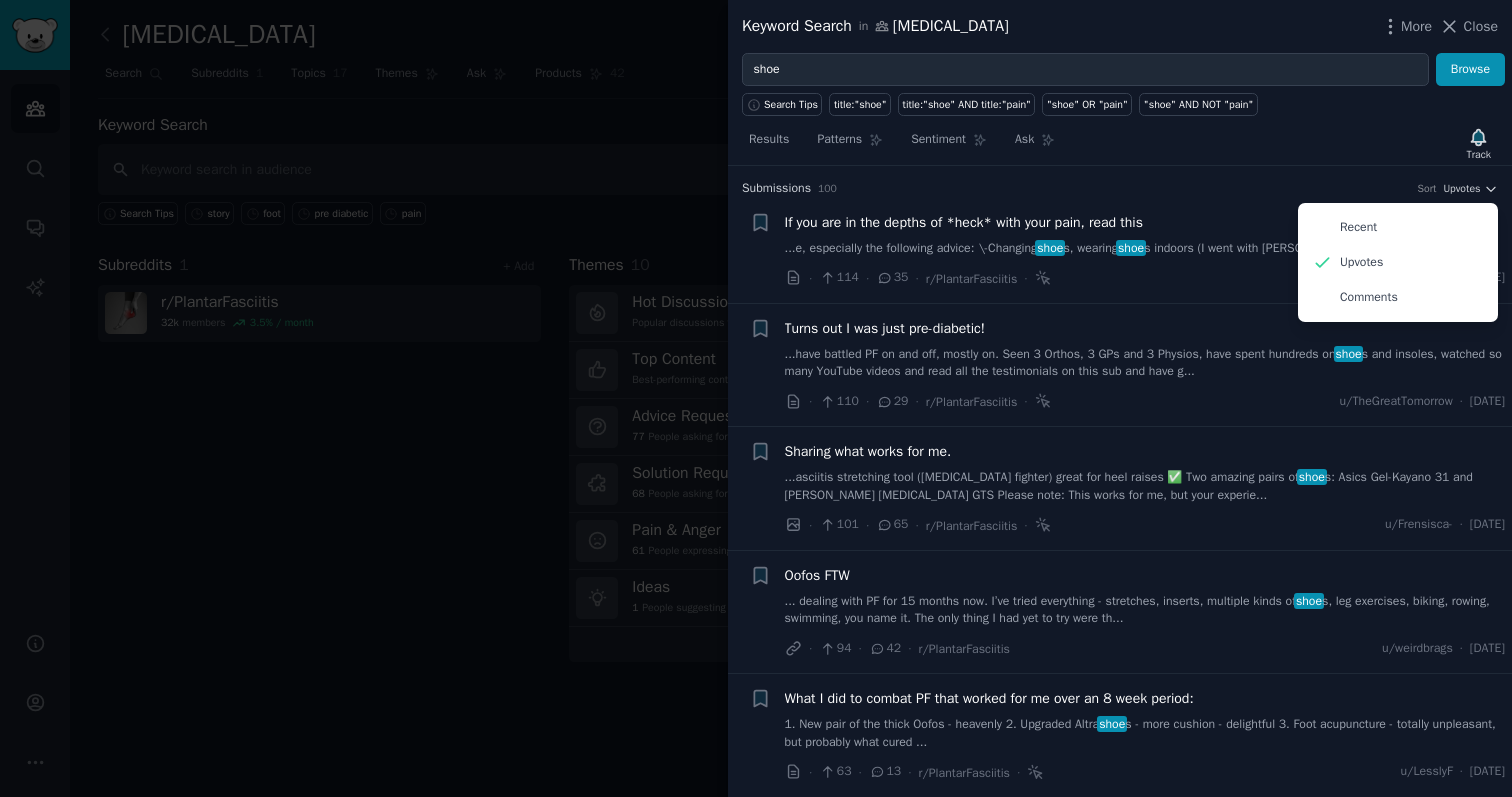 click on "Results Patterns Sentiment Ask Track" at bounding box center [1120, 144] 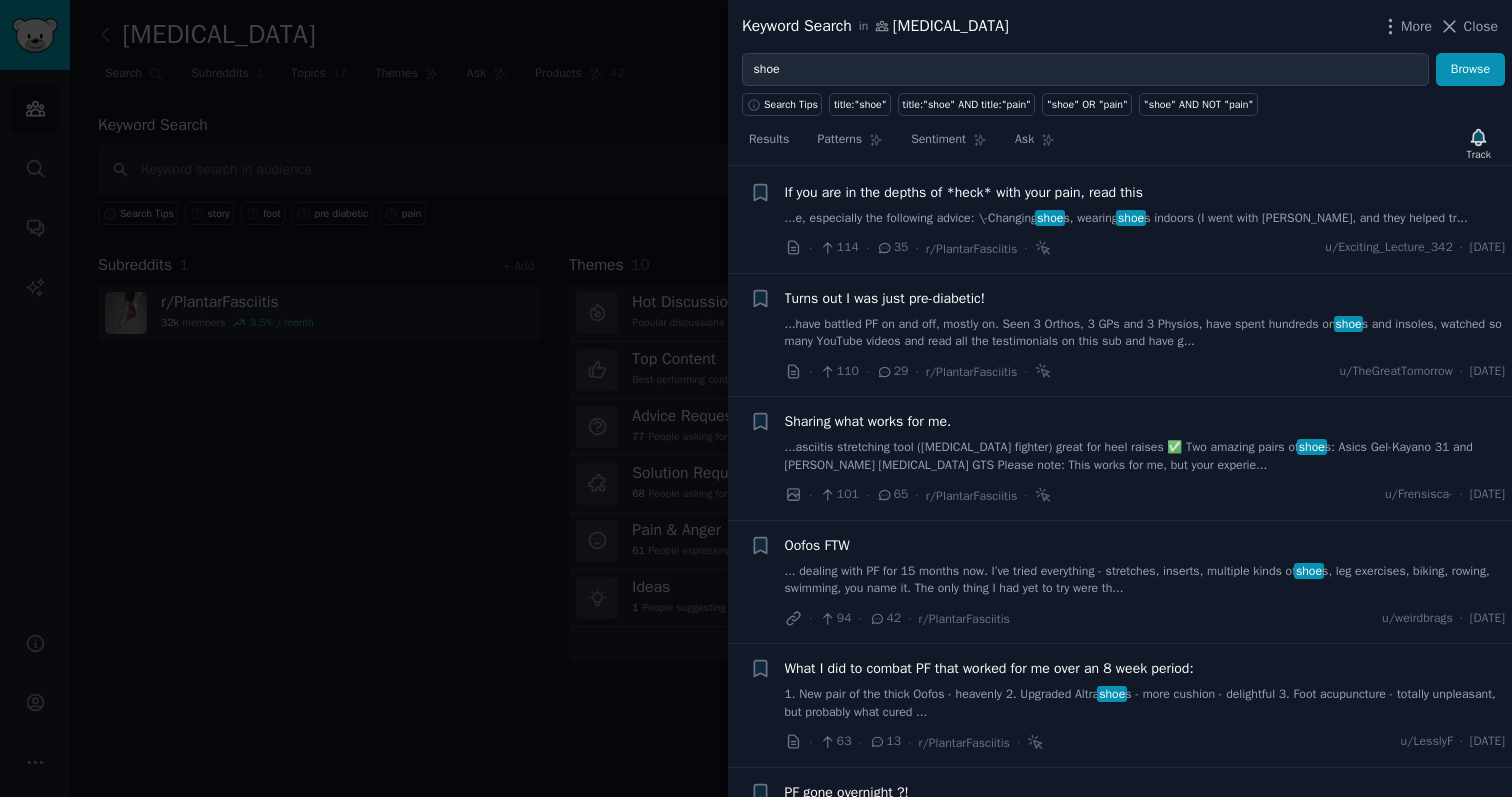 scroll, scrollTop: 0, scrollLeft: 0, axis: both 